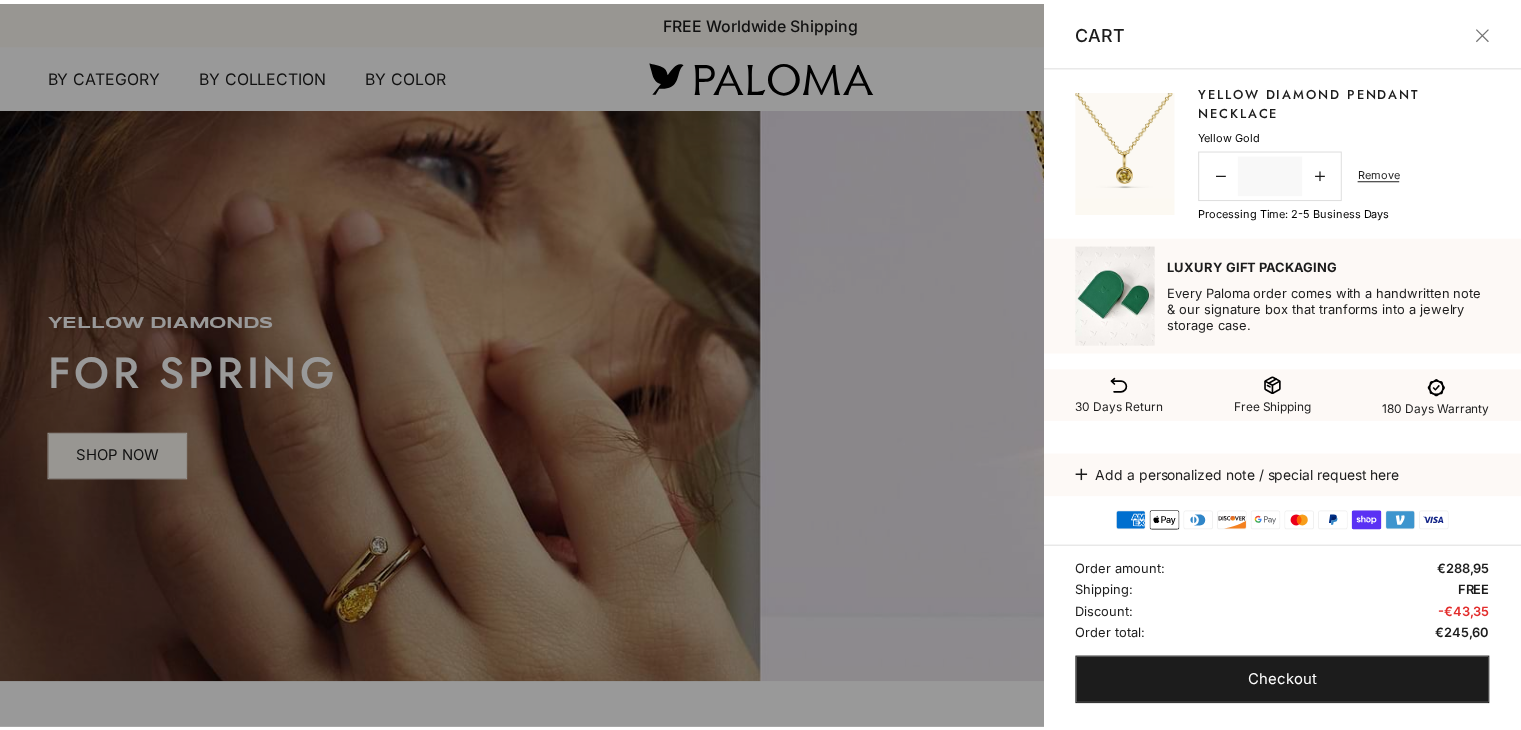 scroll, scrollTop: 0, scrollLeft: 0, axis: both 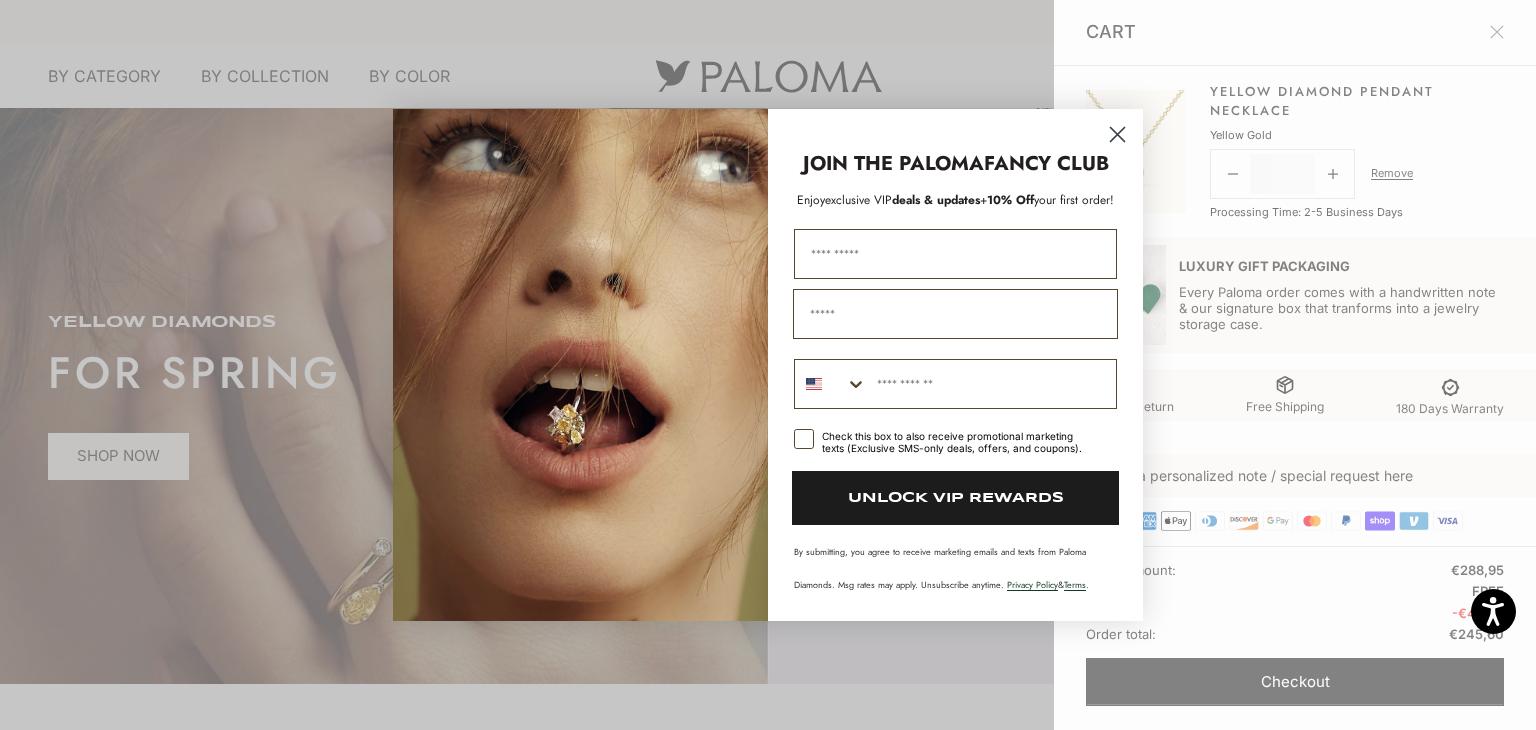 click 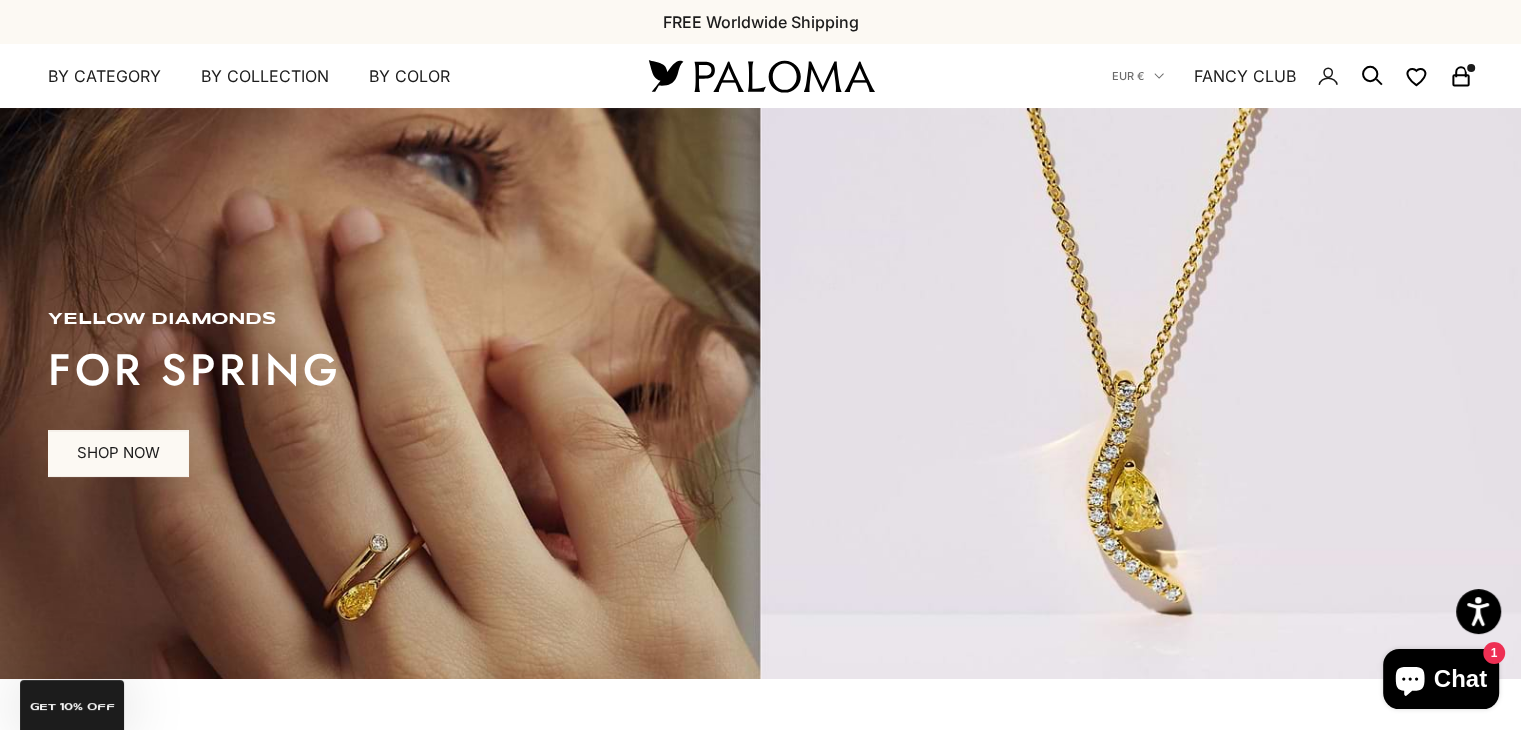 click on "Close dialog" 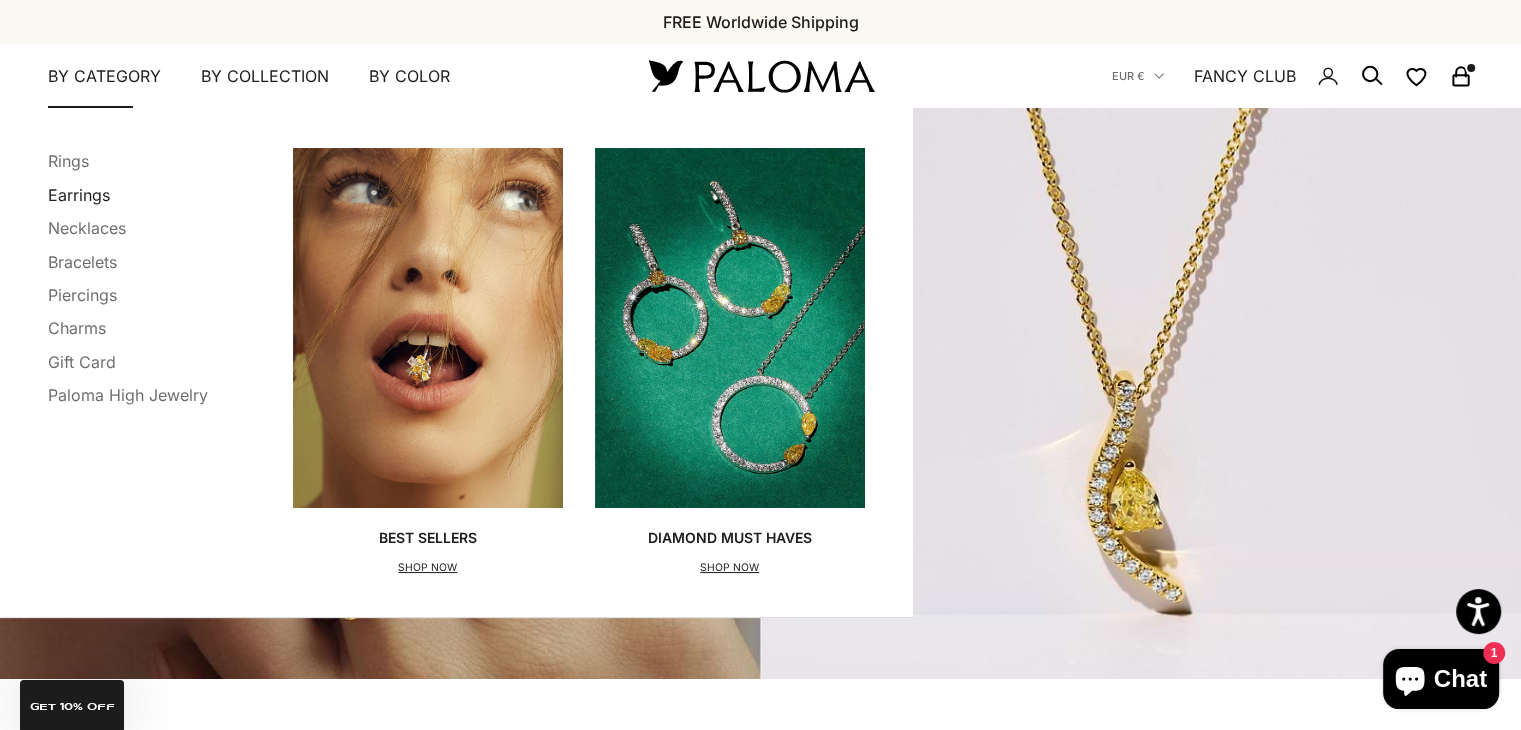 click on "Earrings" at bounding box center (79, 195) 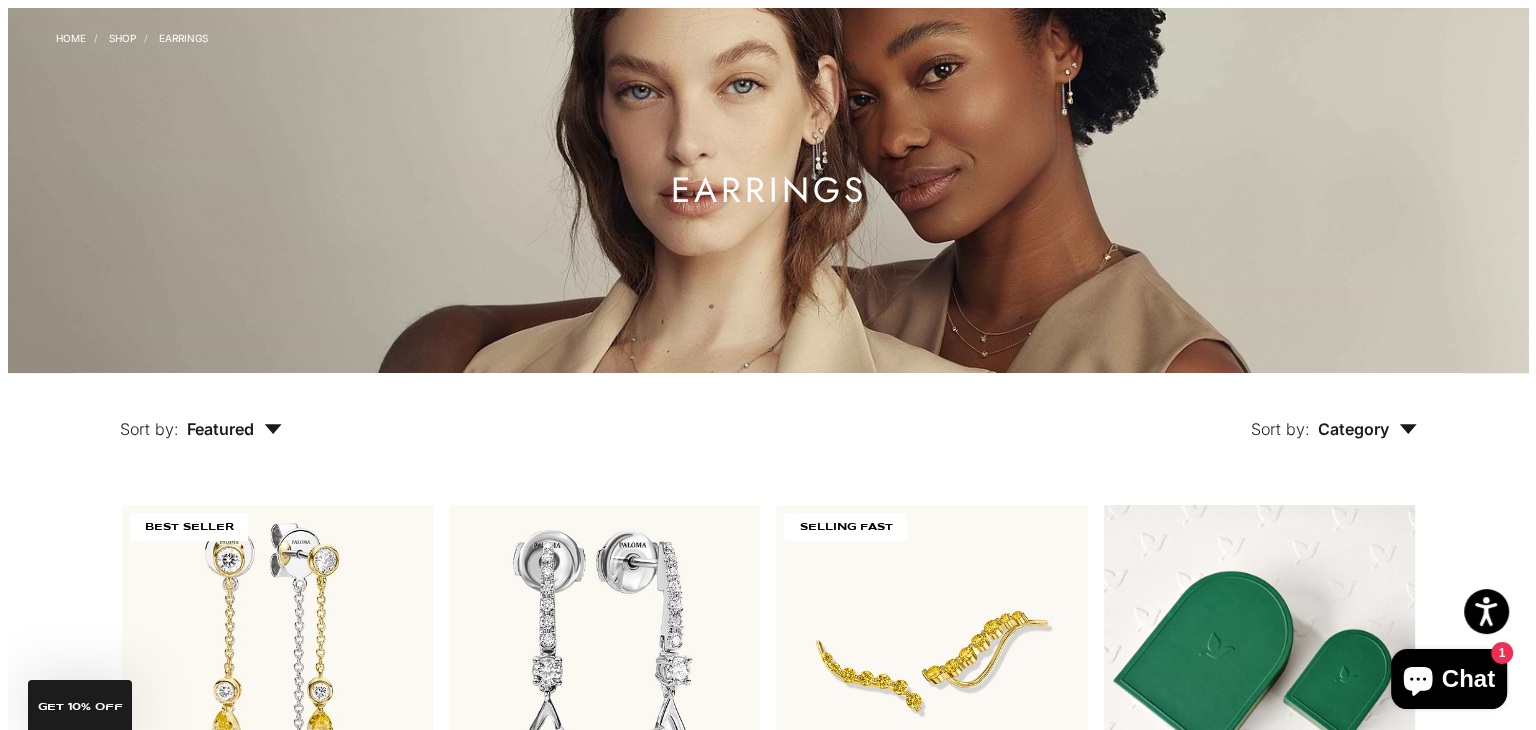 scroll, scrollTop: 58, scrollLeft: 0, axis: vertical 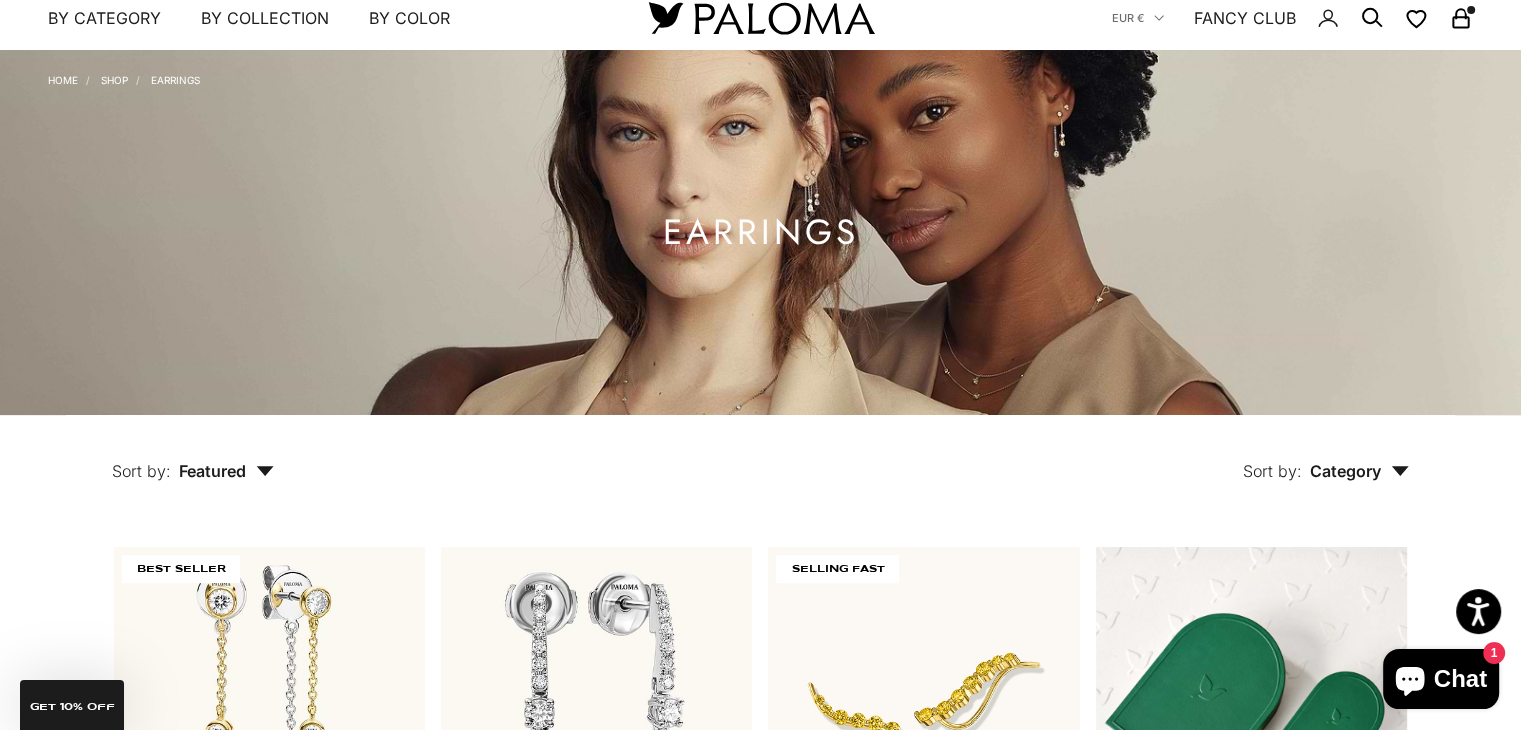 click 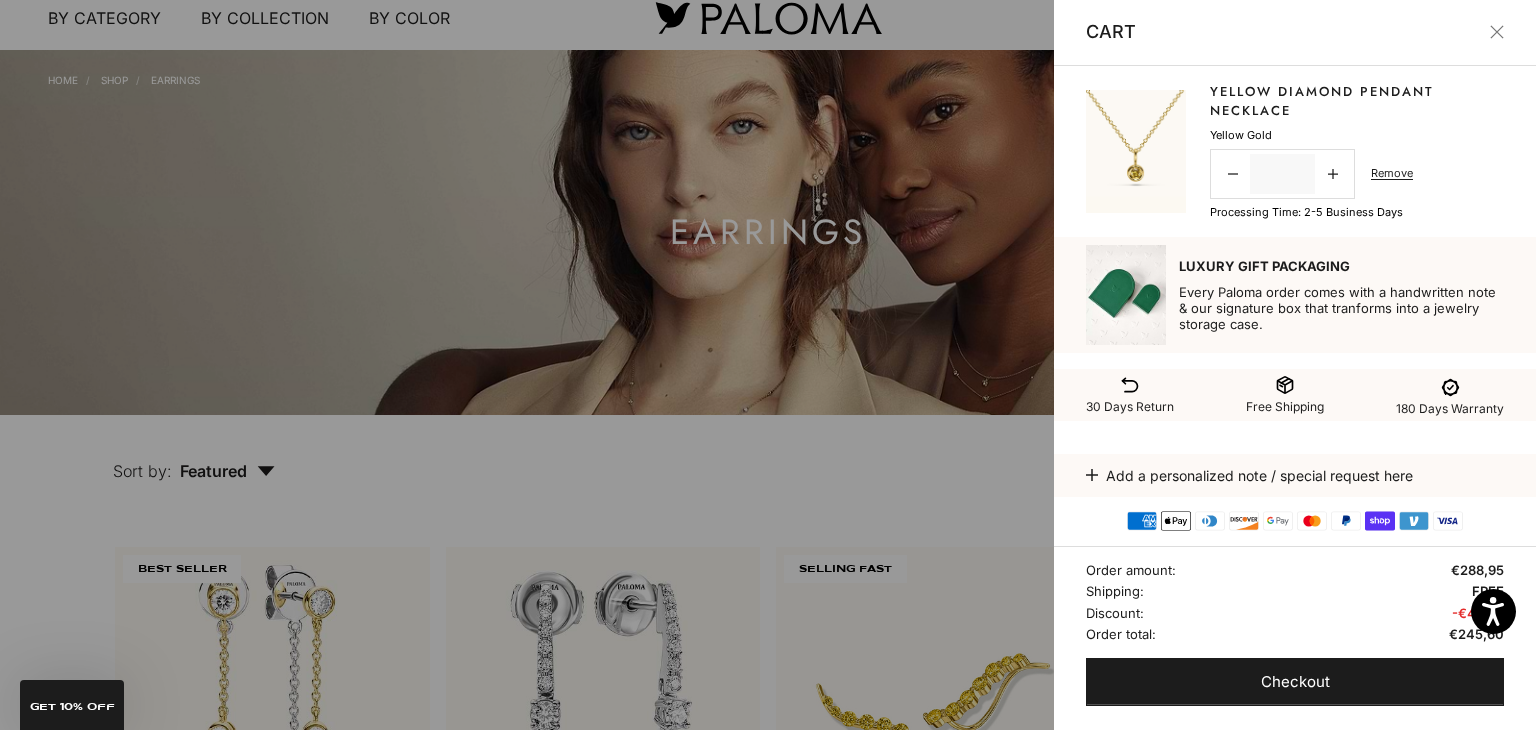 click on "Yellow Diamond Pendant Necklace" at bounding box center (1357, 101) 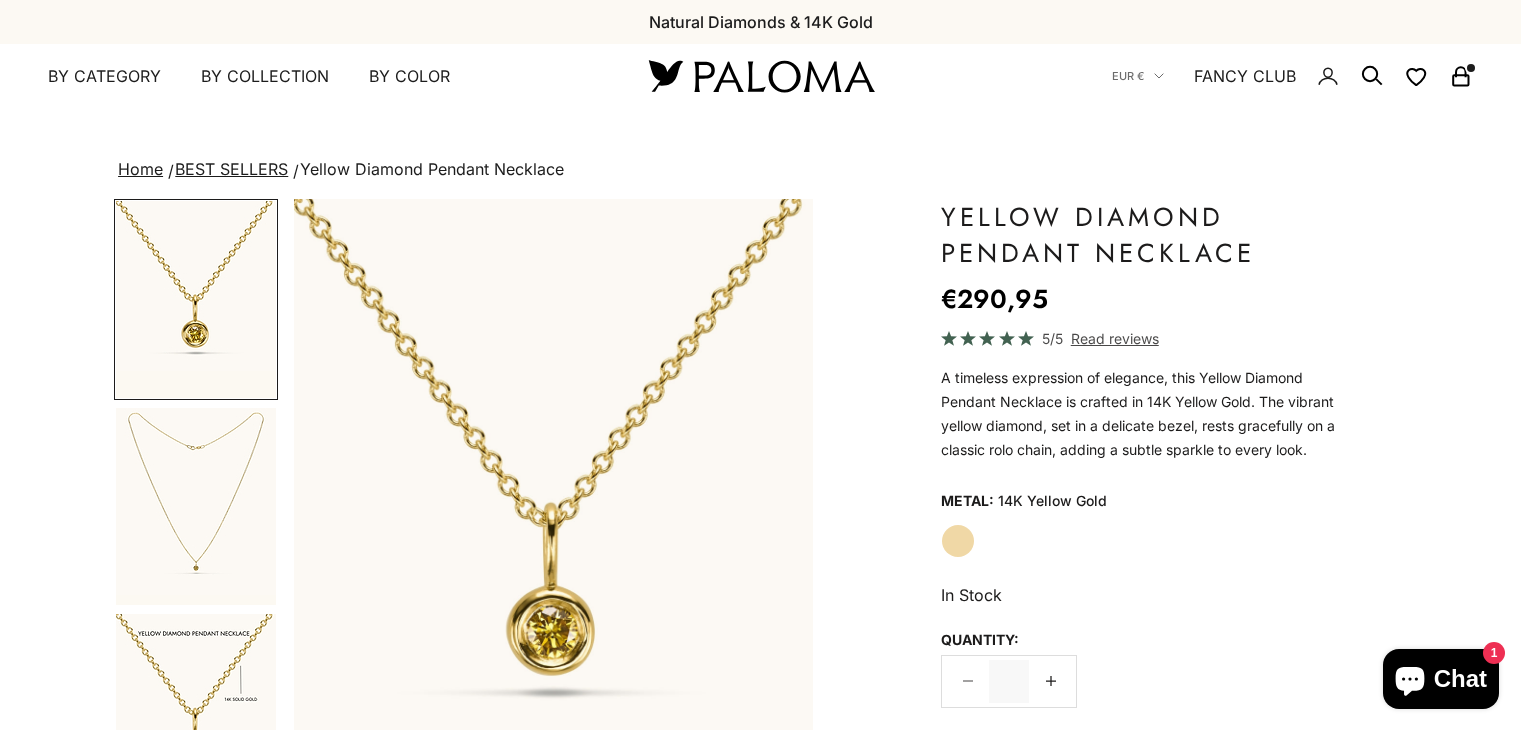 click at bounding box center (196, 506) 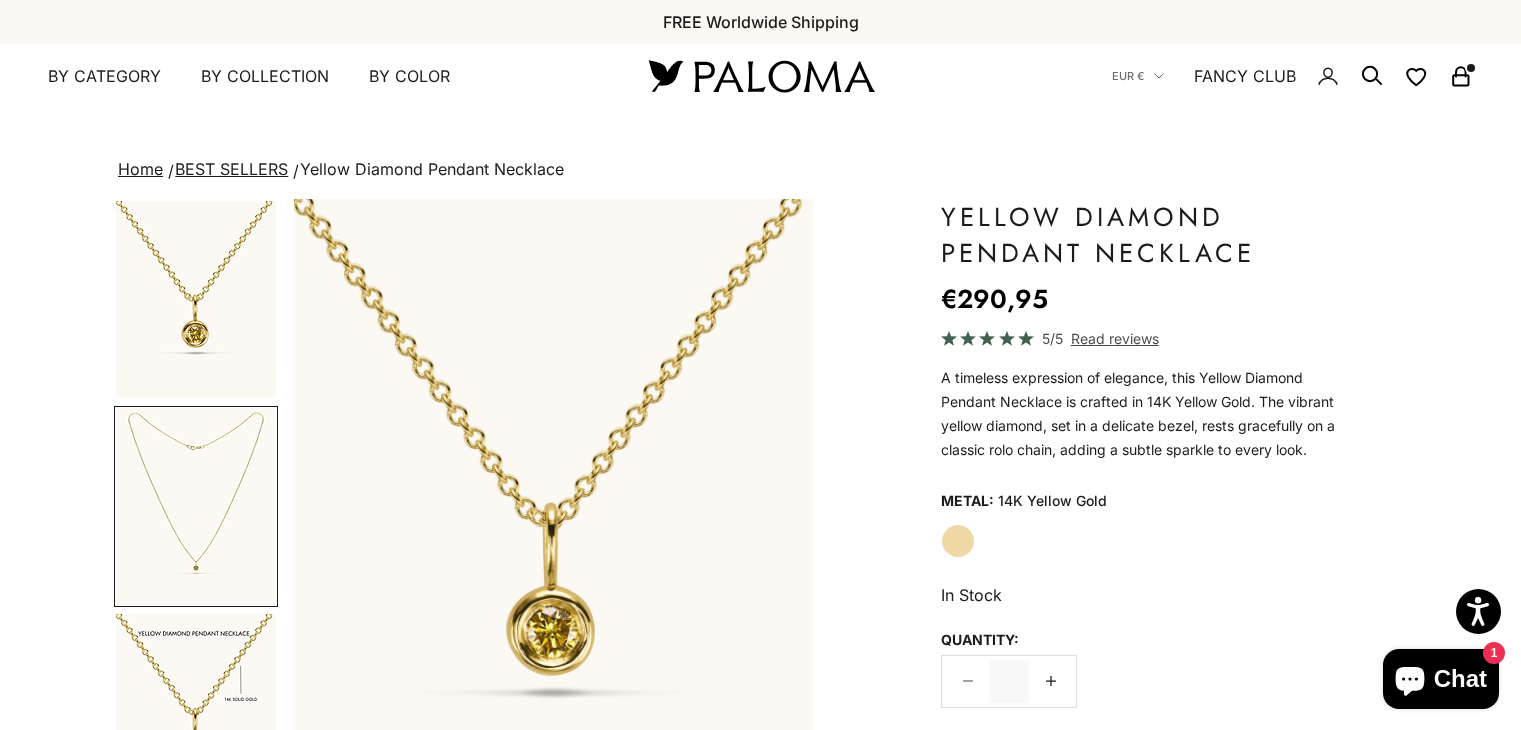 scroll, scrollTop: 44, scrollLeft: 0, axis: vertical 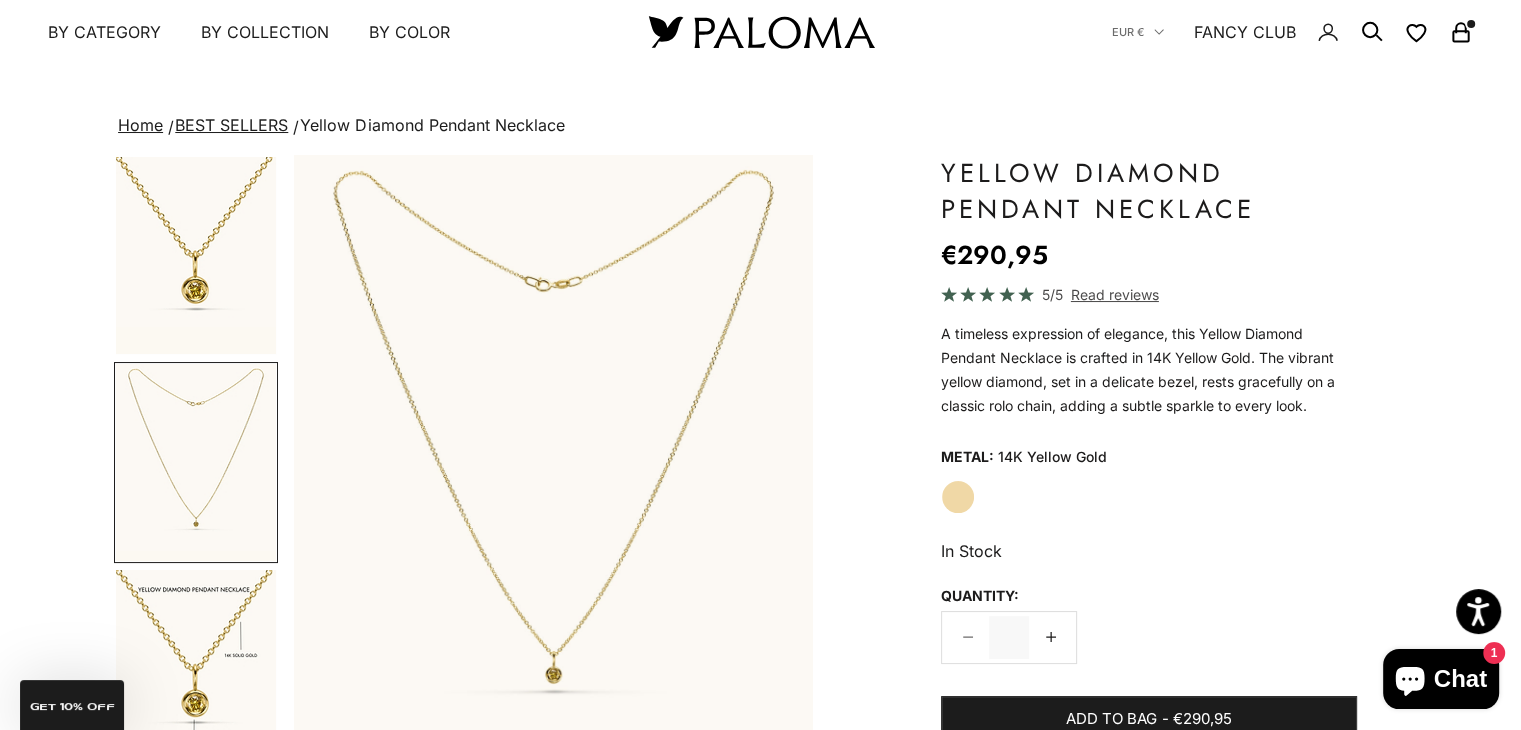 click 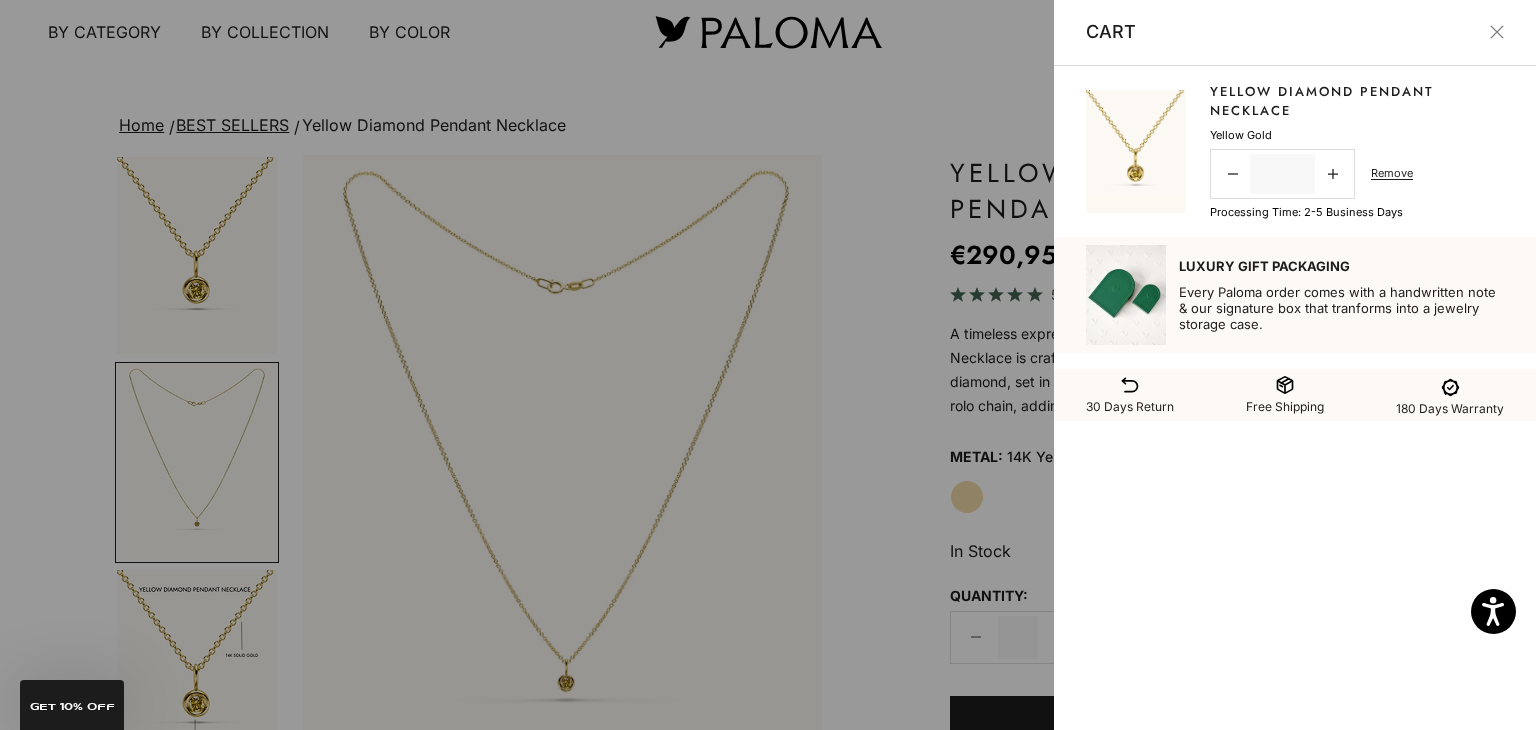 scroll, scrollTop: 0, scrollLeft: 550, axis: horizontal 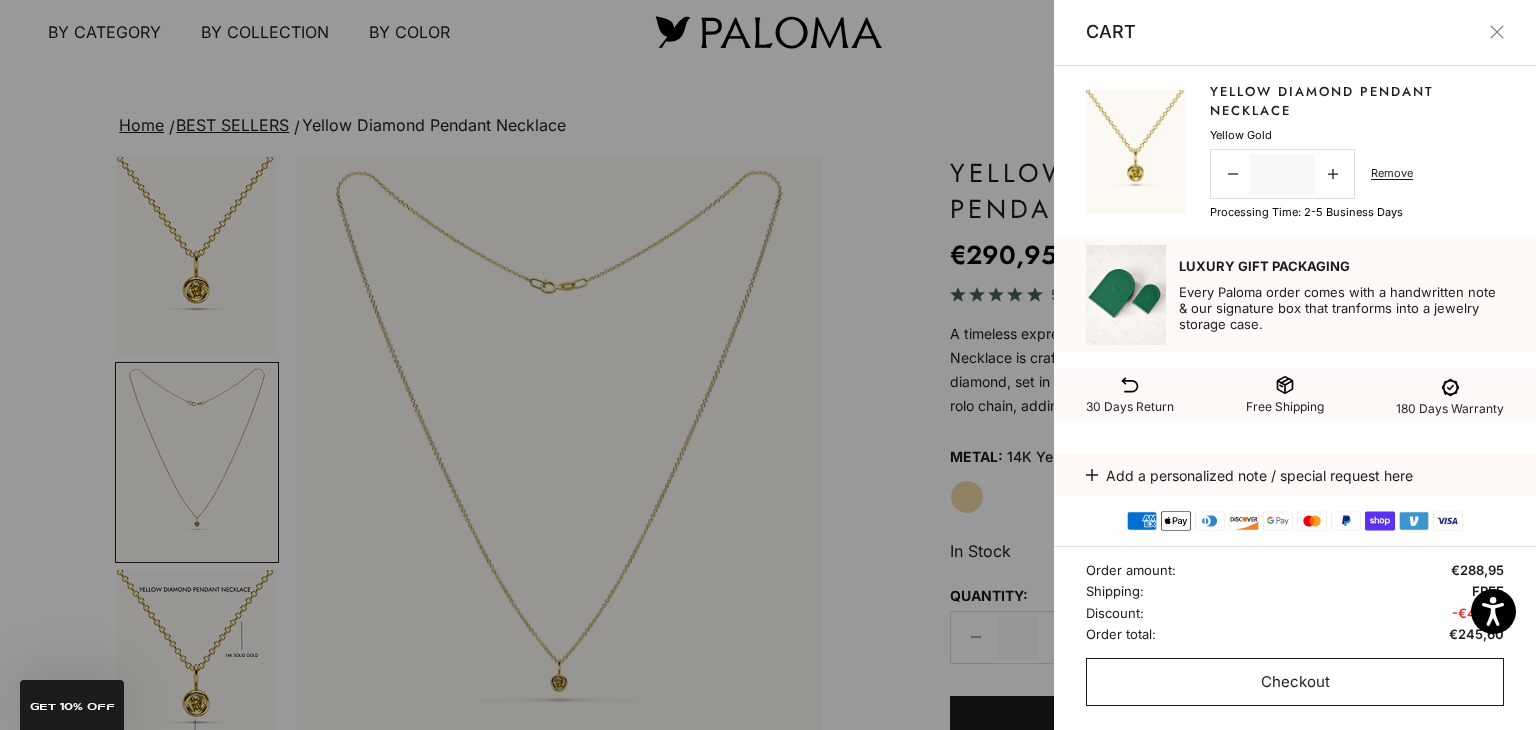 click on "Checkout" at bounding box center [1295, 682] 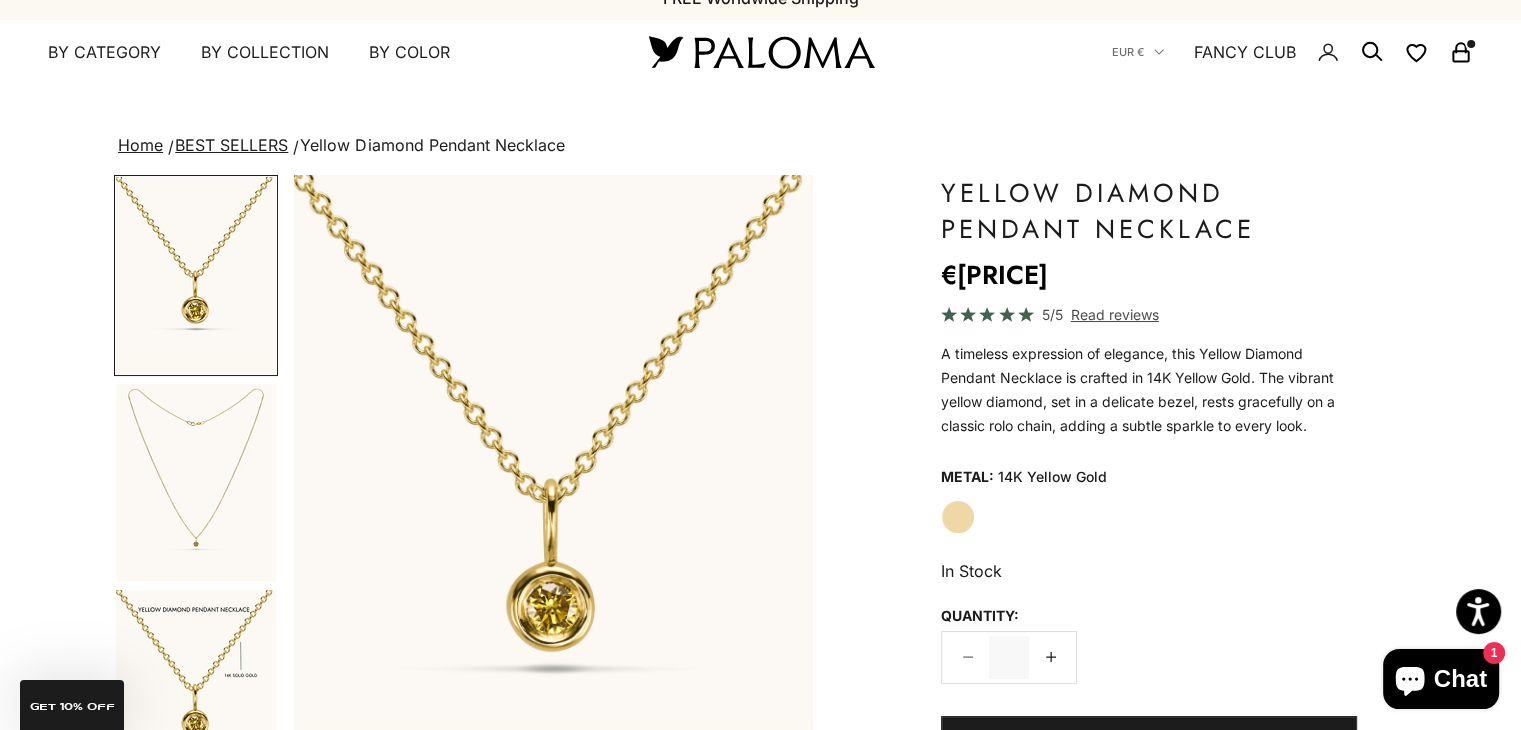 scroll, scrollTop: 4, scrollLeft: 0, axis: vertical 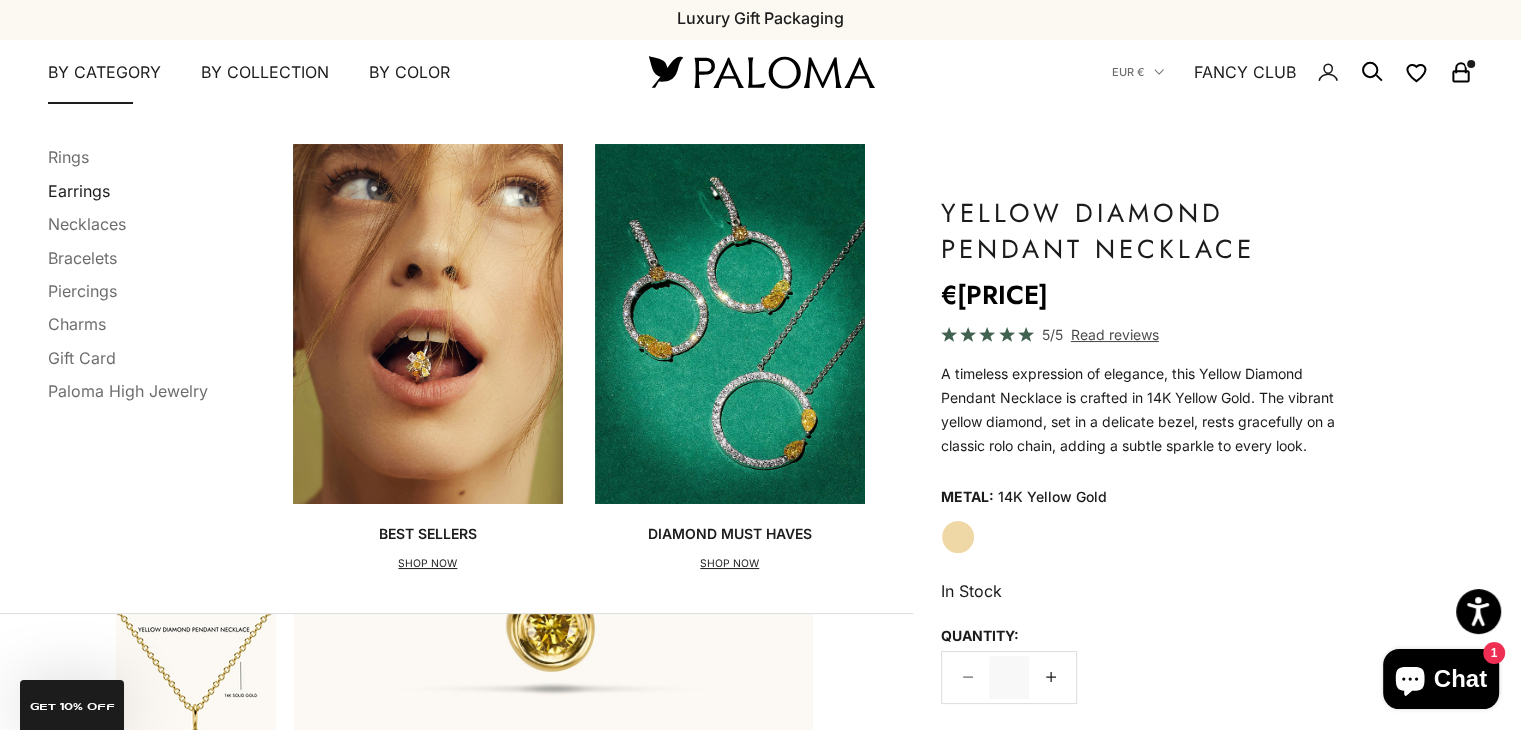 click on "Earrings" at bounding box center (79, 191) 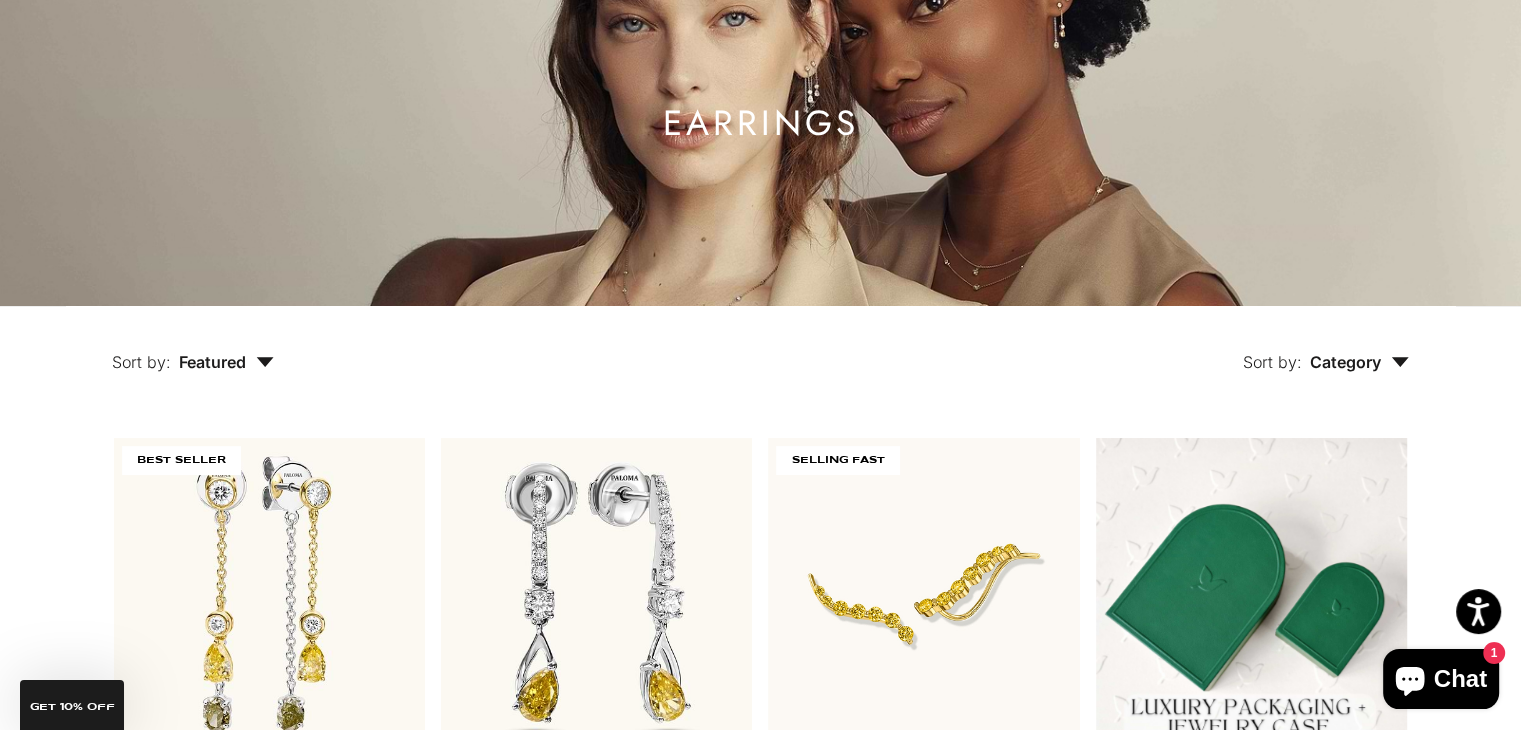 scroll, scrollTop: 0, scrollLeft: 0, axis: both 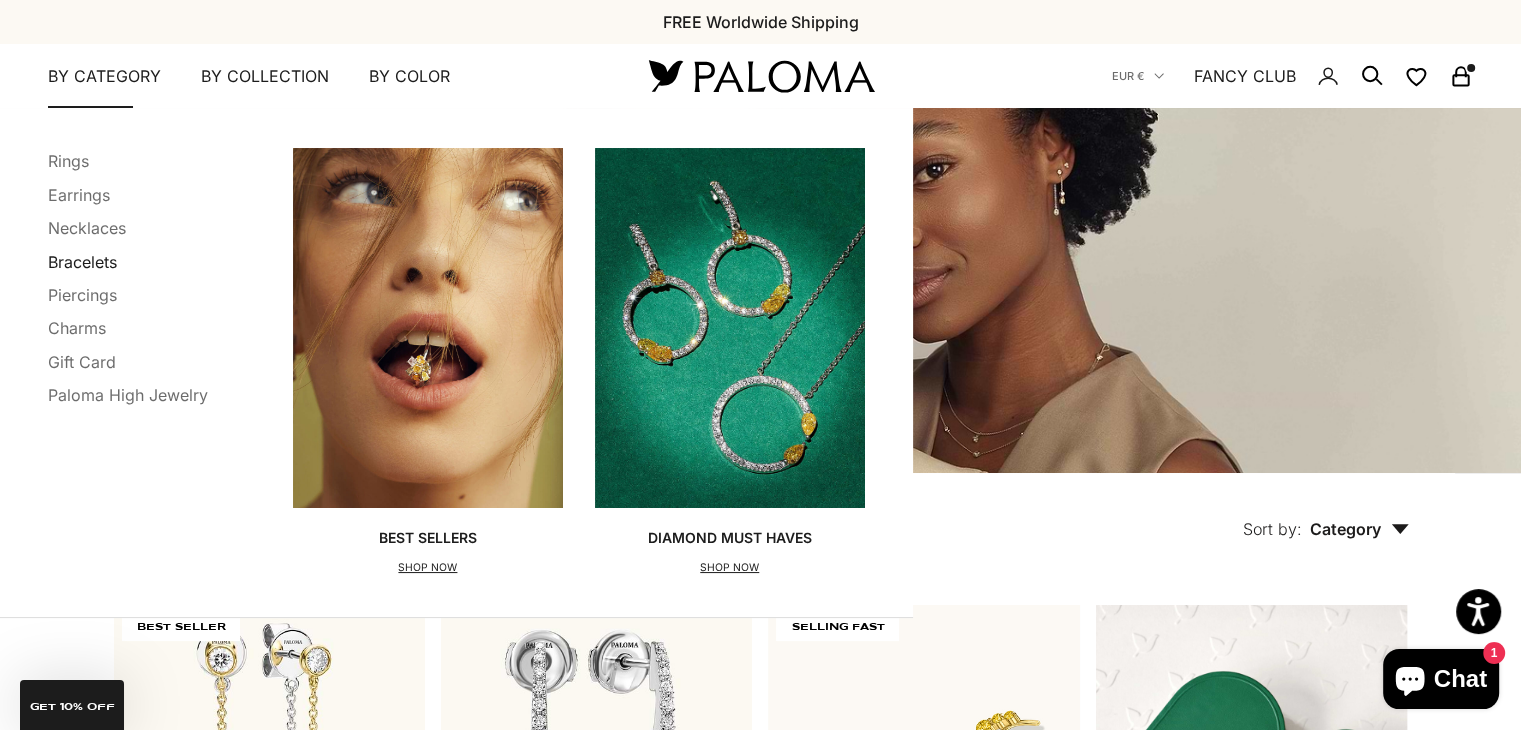 click on "Bracelets" at bounding box center (82, 262) 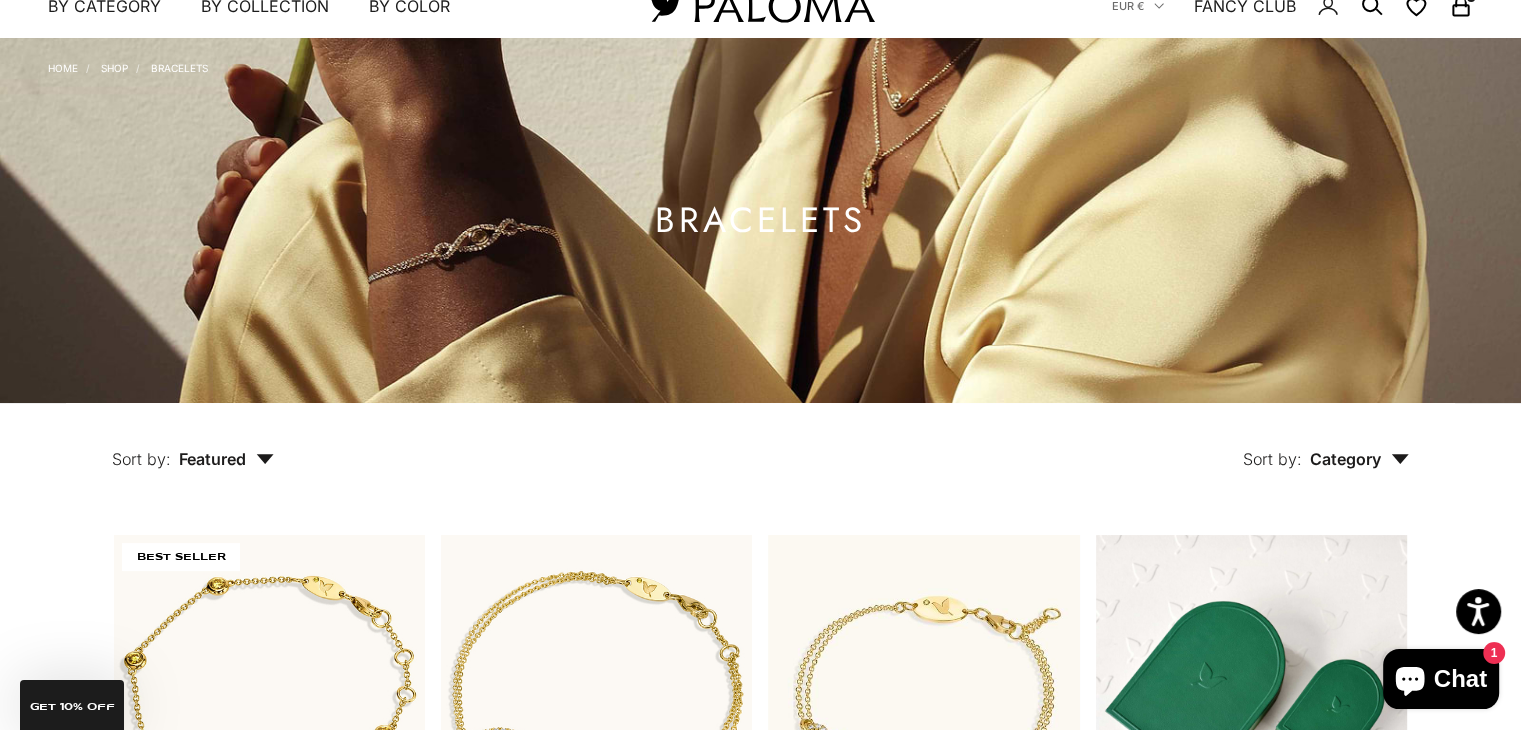 scroll, scrollTop: 0, scrollLeft: 0, axis: both 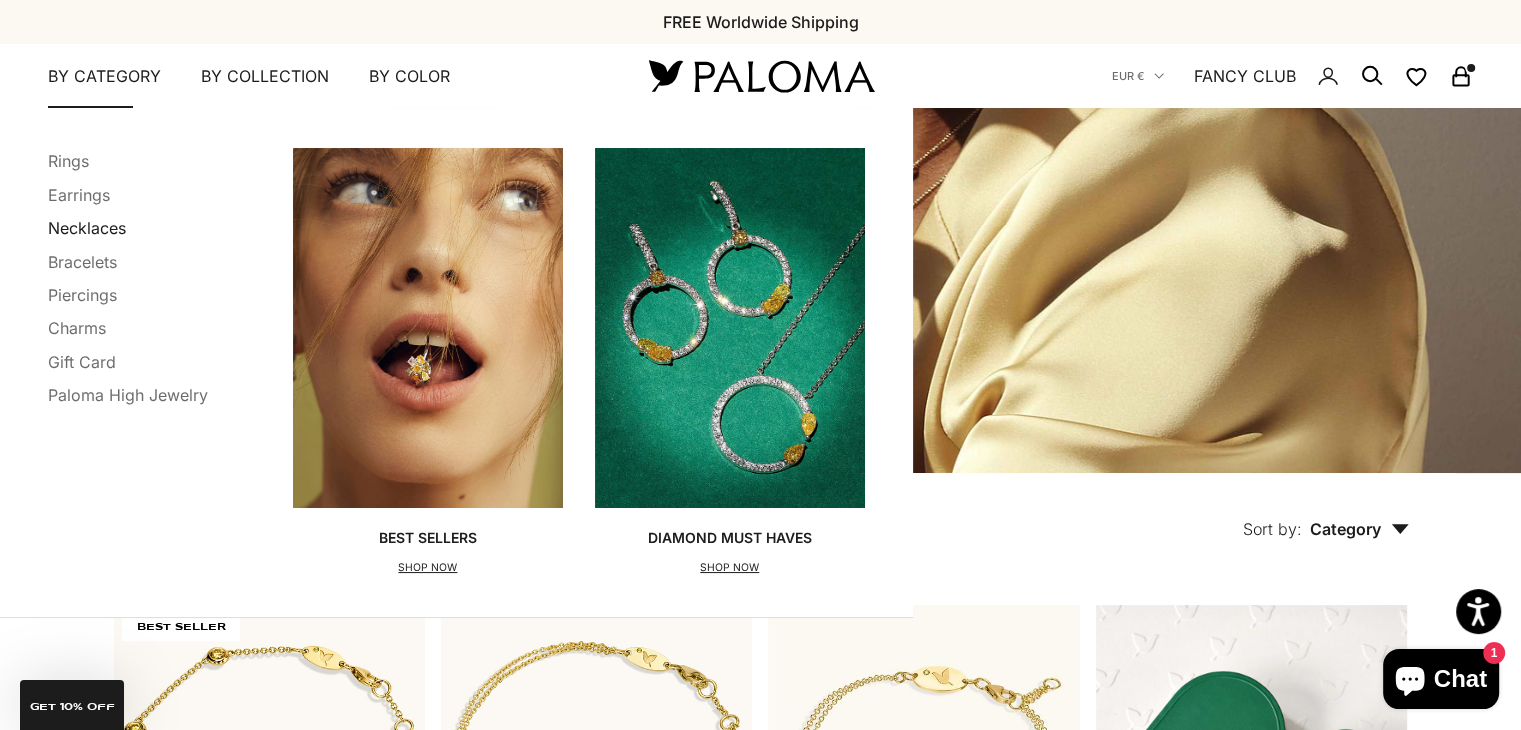 click on "Necklaces" at bounding box center [87, 228] 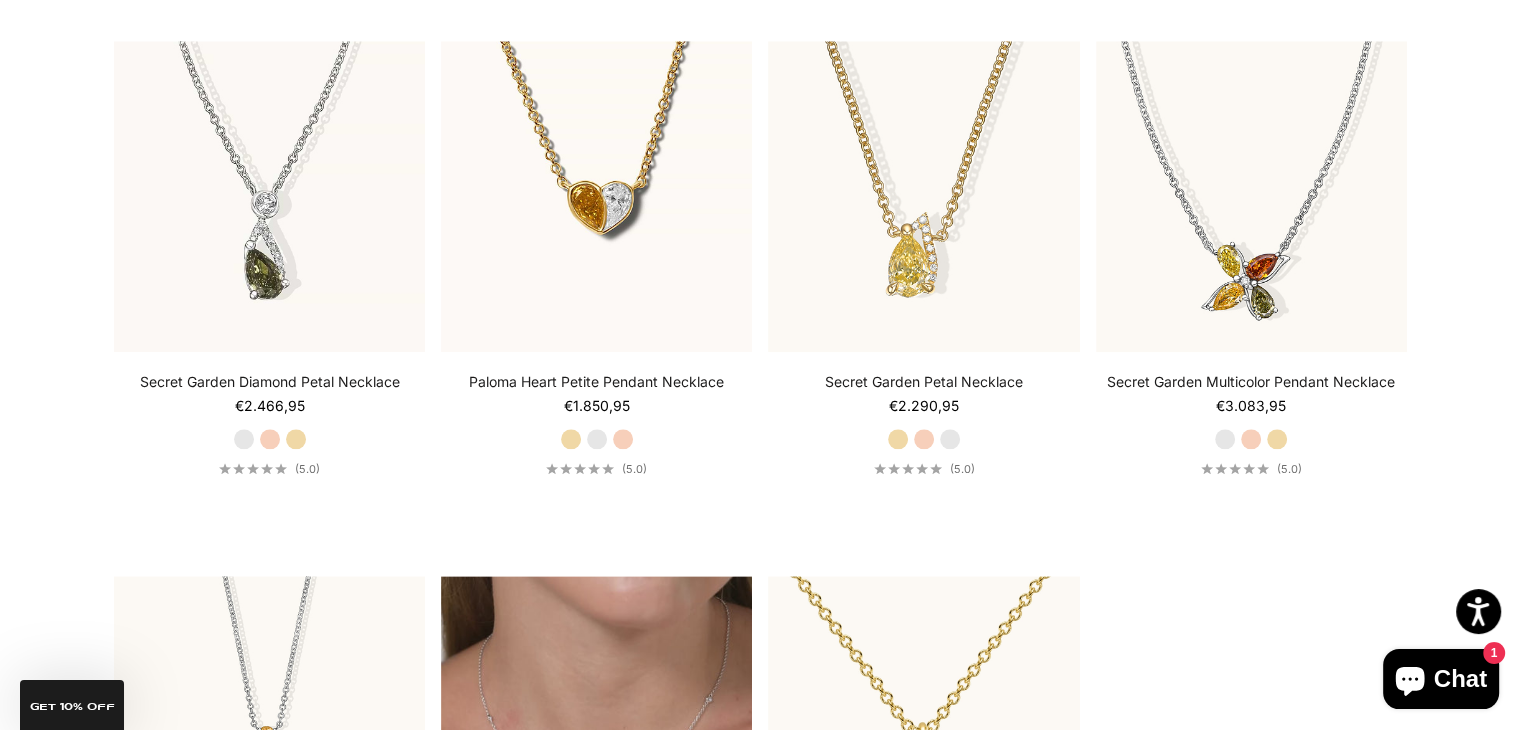 scroll, scrollTop: 2147, scrollLeft: 0, axis: vertical 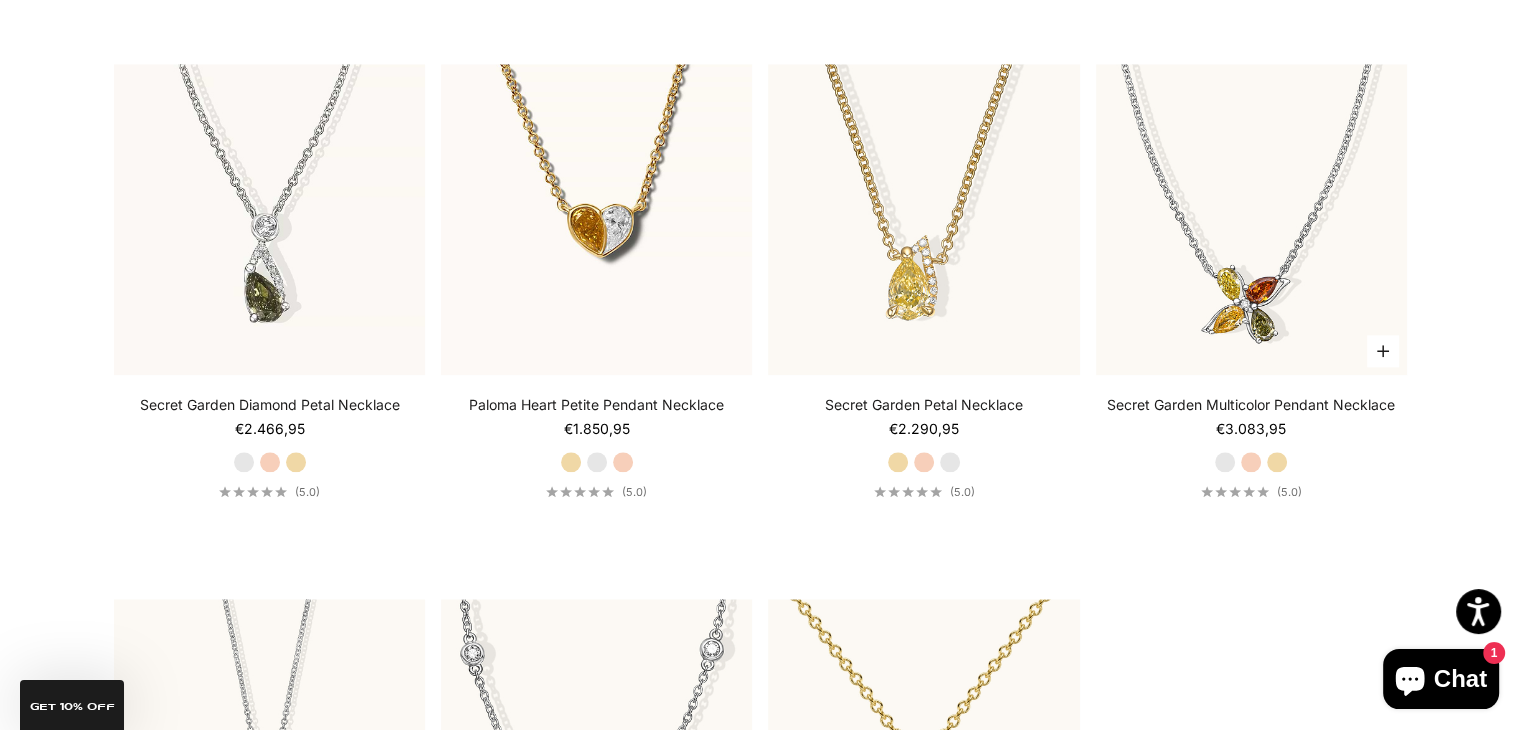 click on "White Gold
Rose Gold
Yellow Gold" at bounding box center [1251, 462] 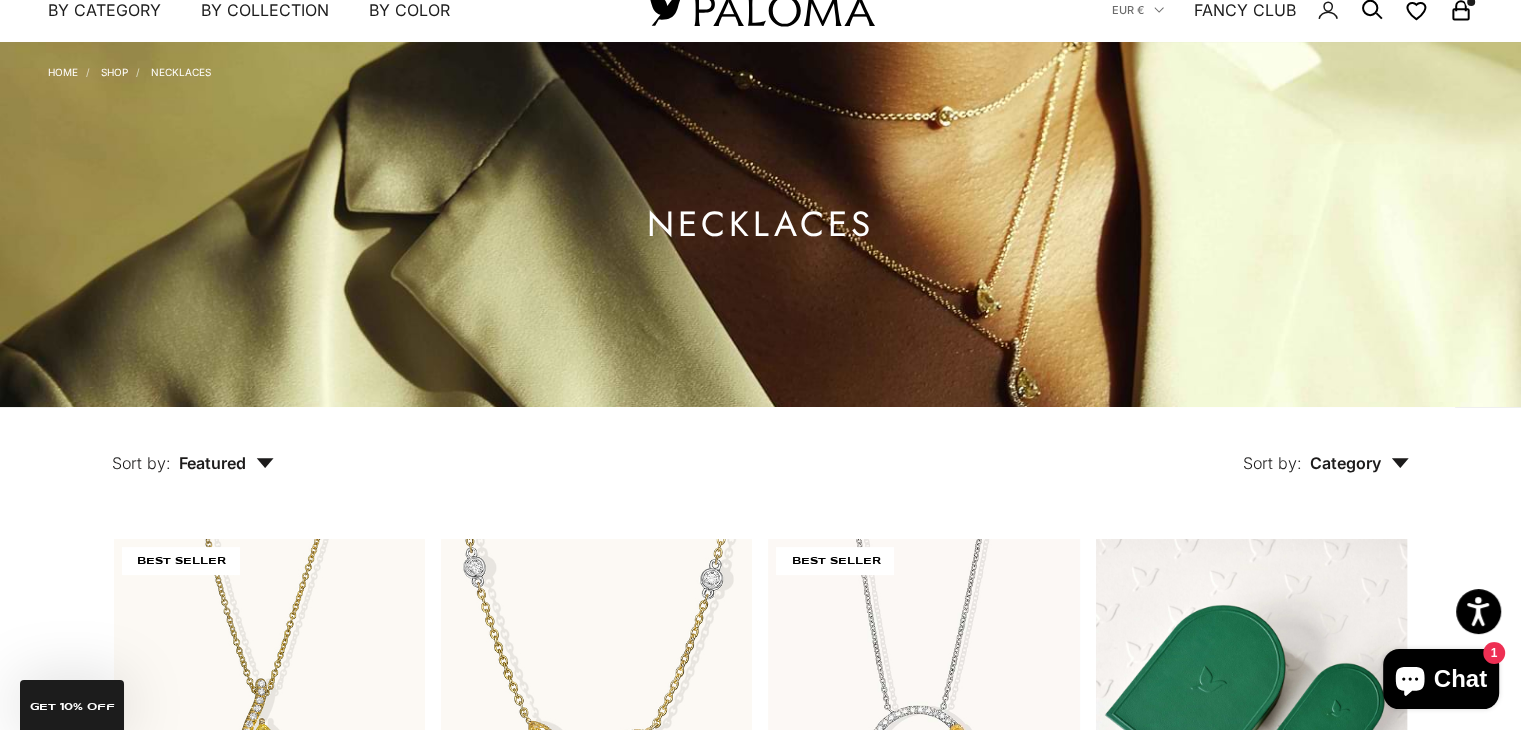 scroll, scrollTop: 64, scrollLeft: 0, axis: vertical 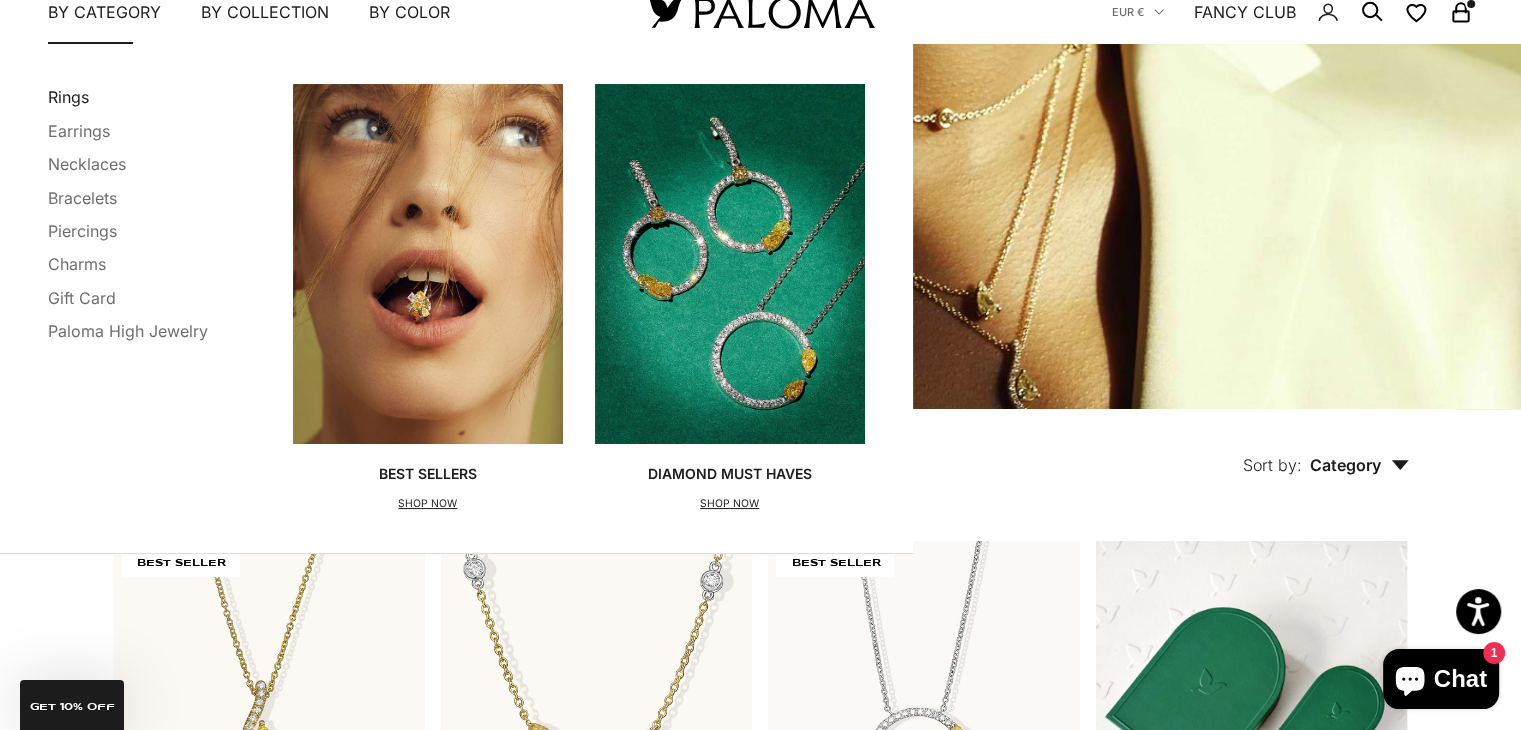 click on "Rings" at bounding box center [68, 97] 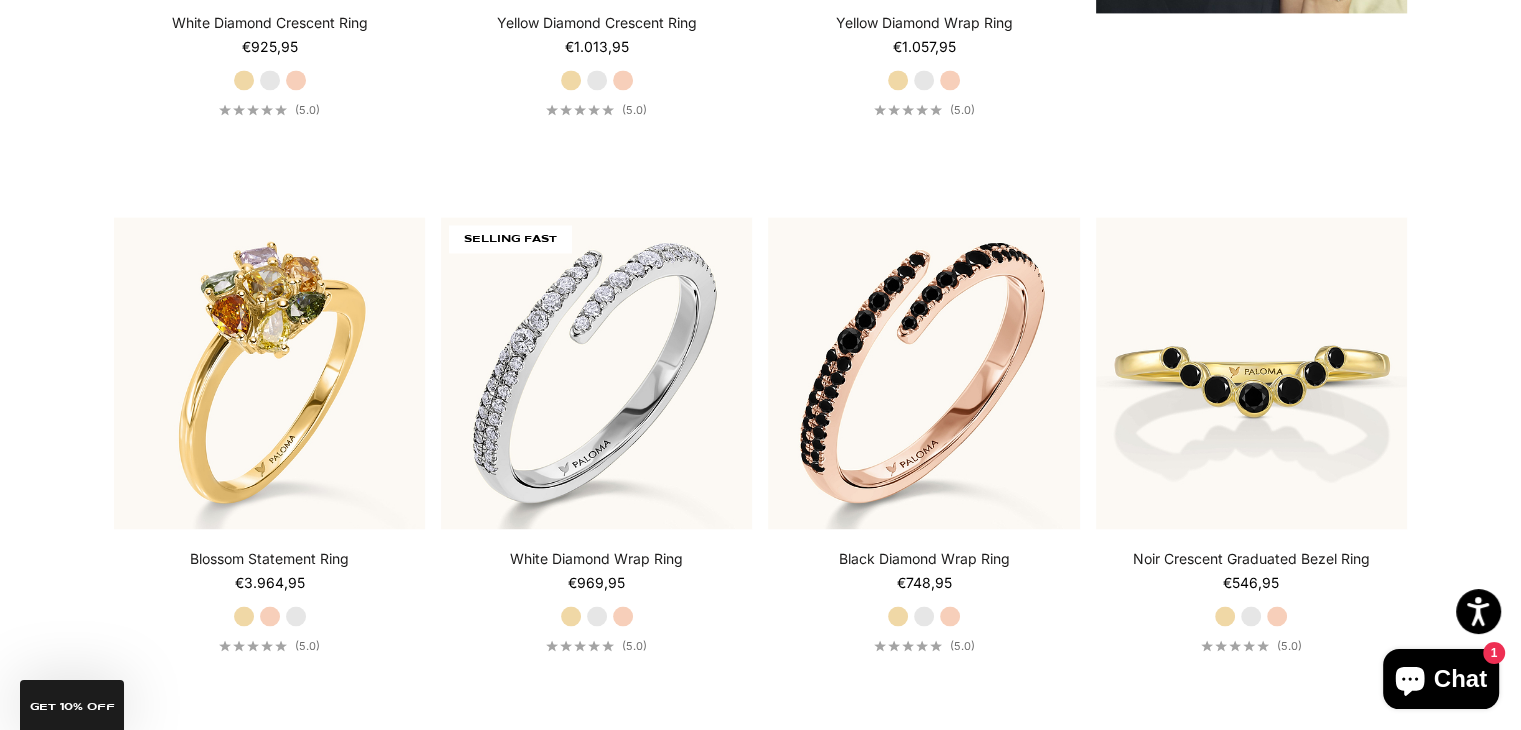 scroll, scrollTop: 3003, scrollLeft: 0, axis: vertical 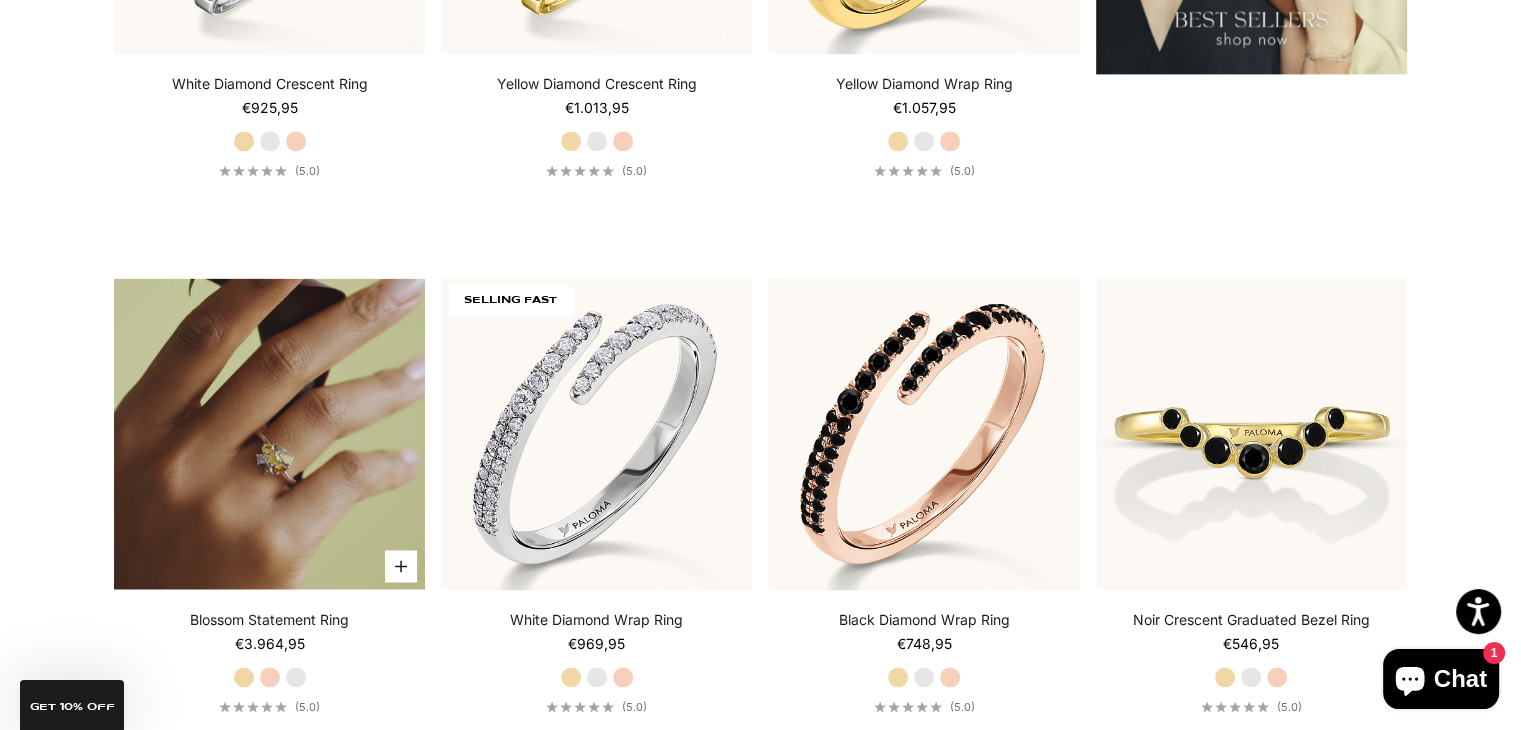 click at bounding box center [269, 433] 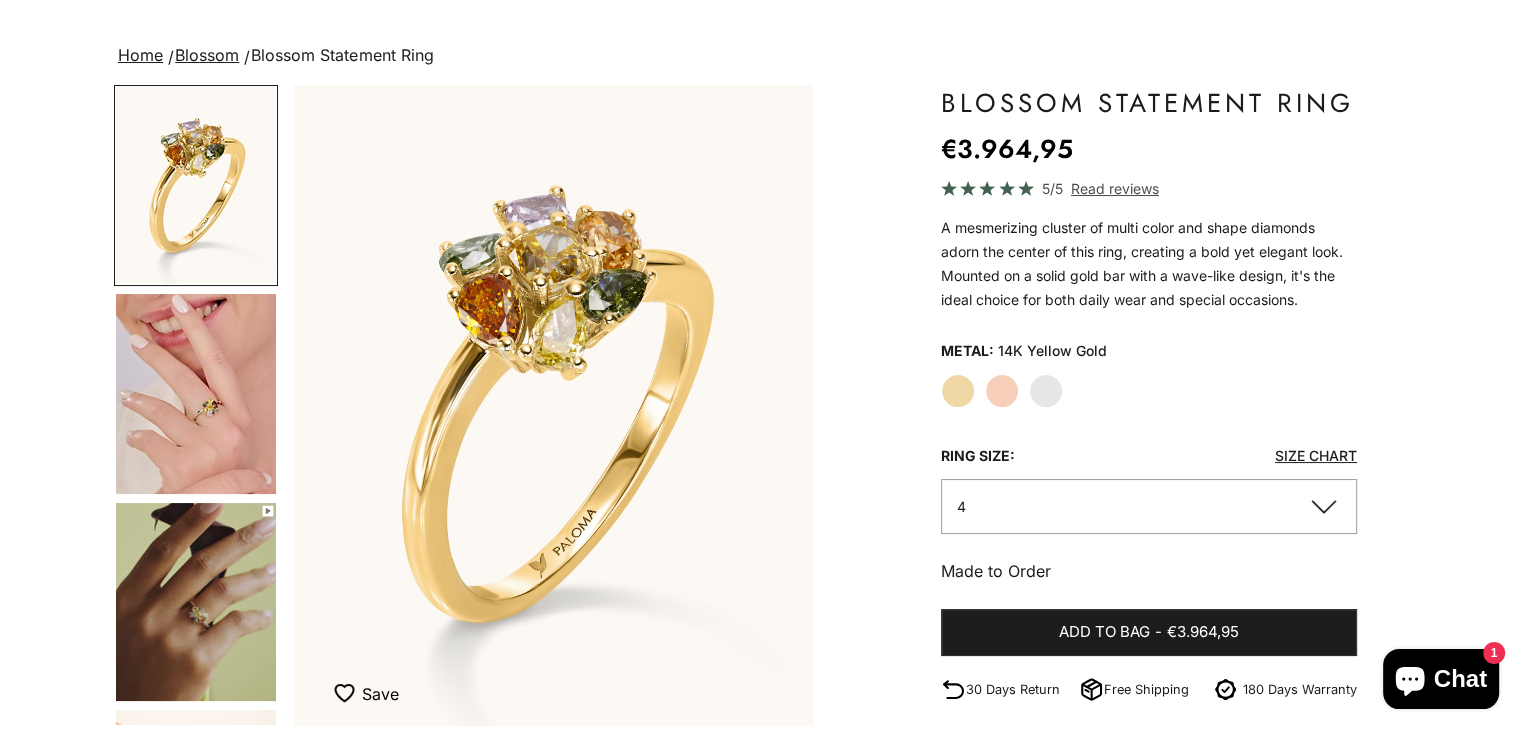 click at bounding box center (196, 394) 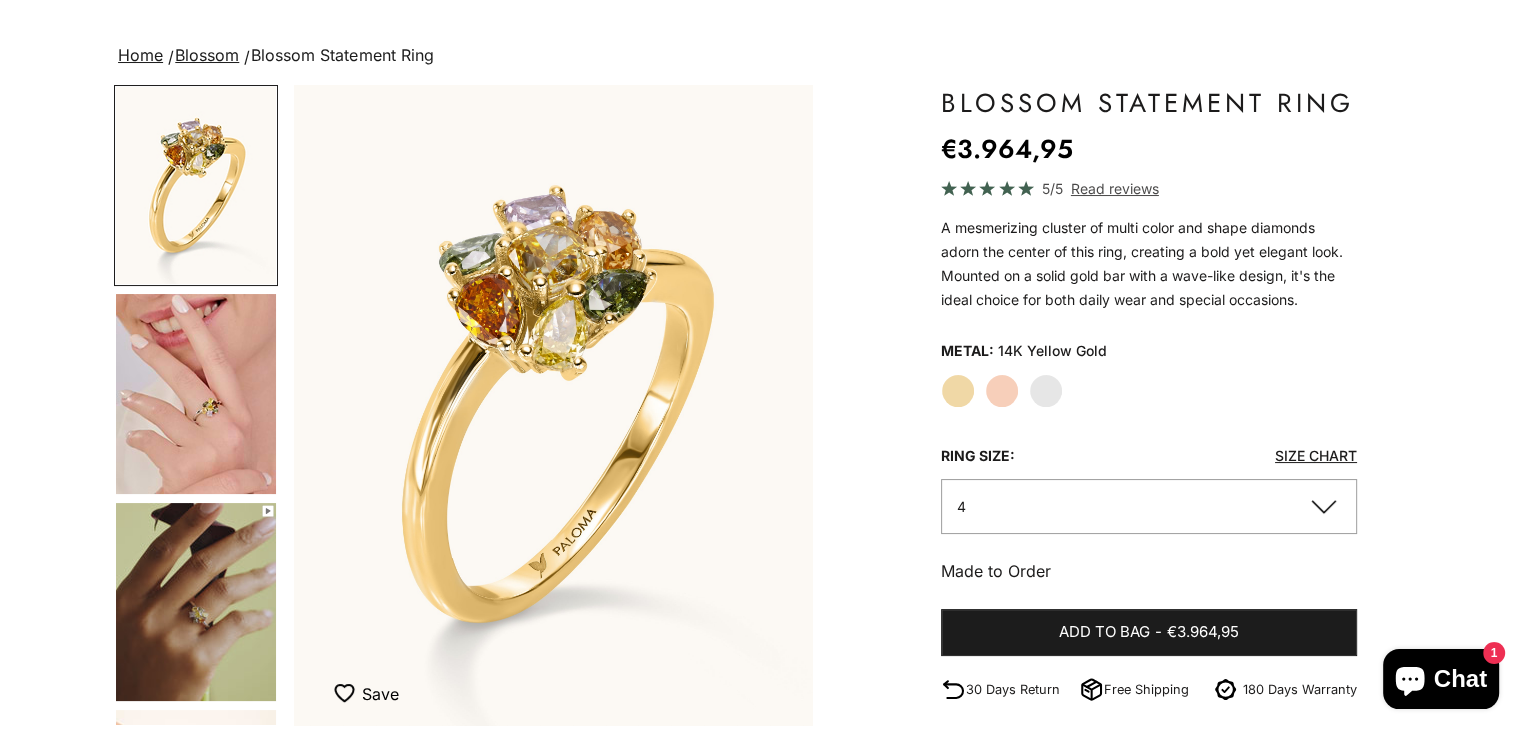 scroll, scrollTop: 114, scrollLeft: 0, axis: vertical 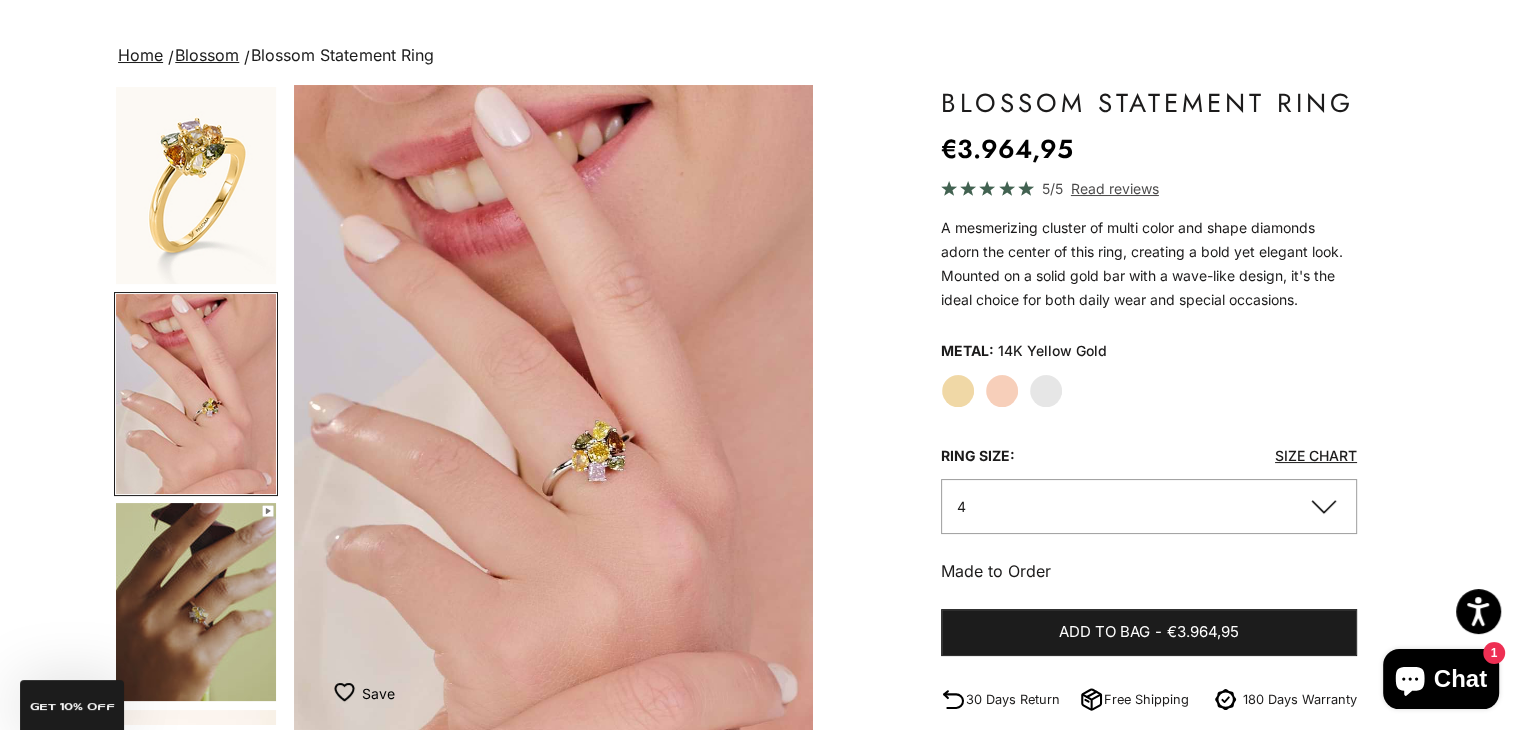 click at bounding box center (196, 602) 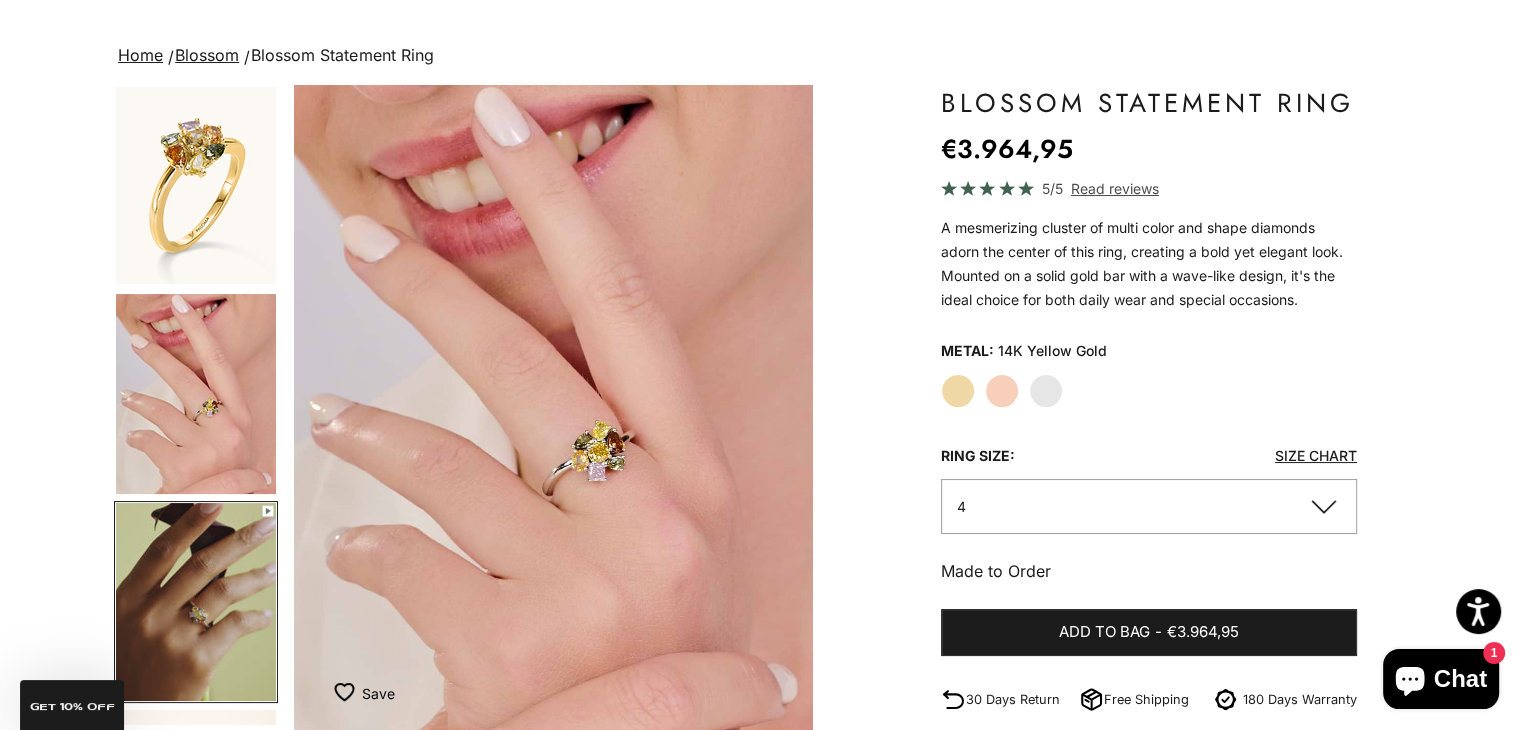 scroll, scrollTop: 0, scrollLeft: 1025, axis: horizontal 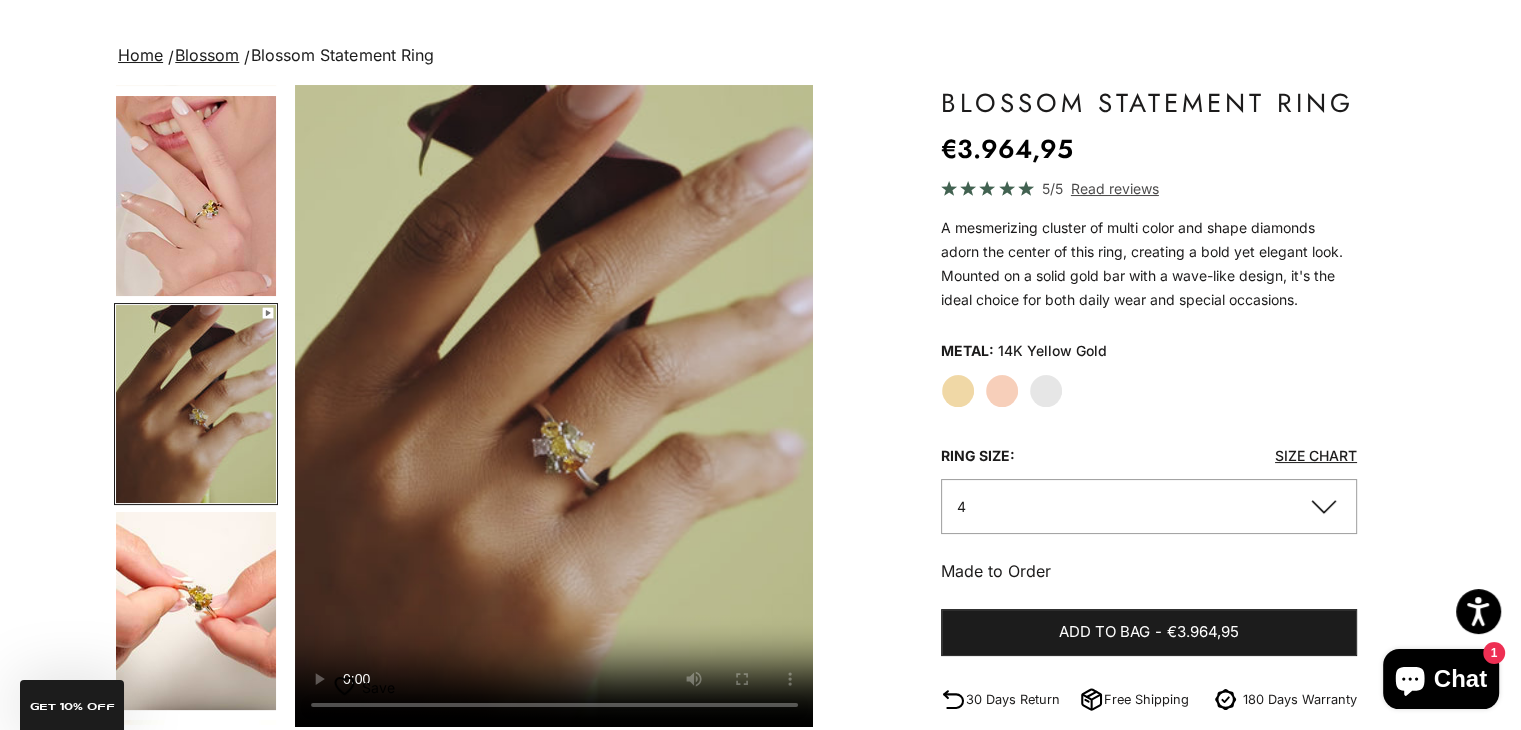 click on "4" 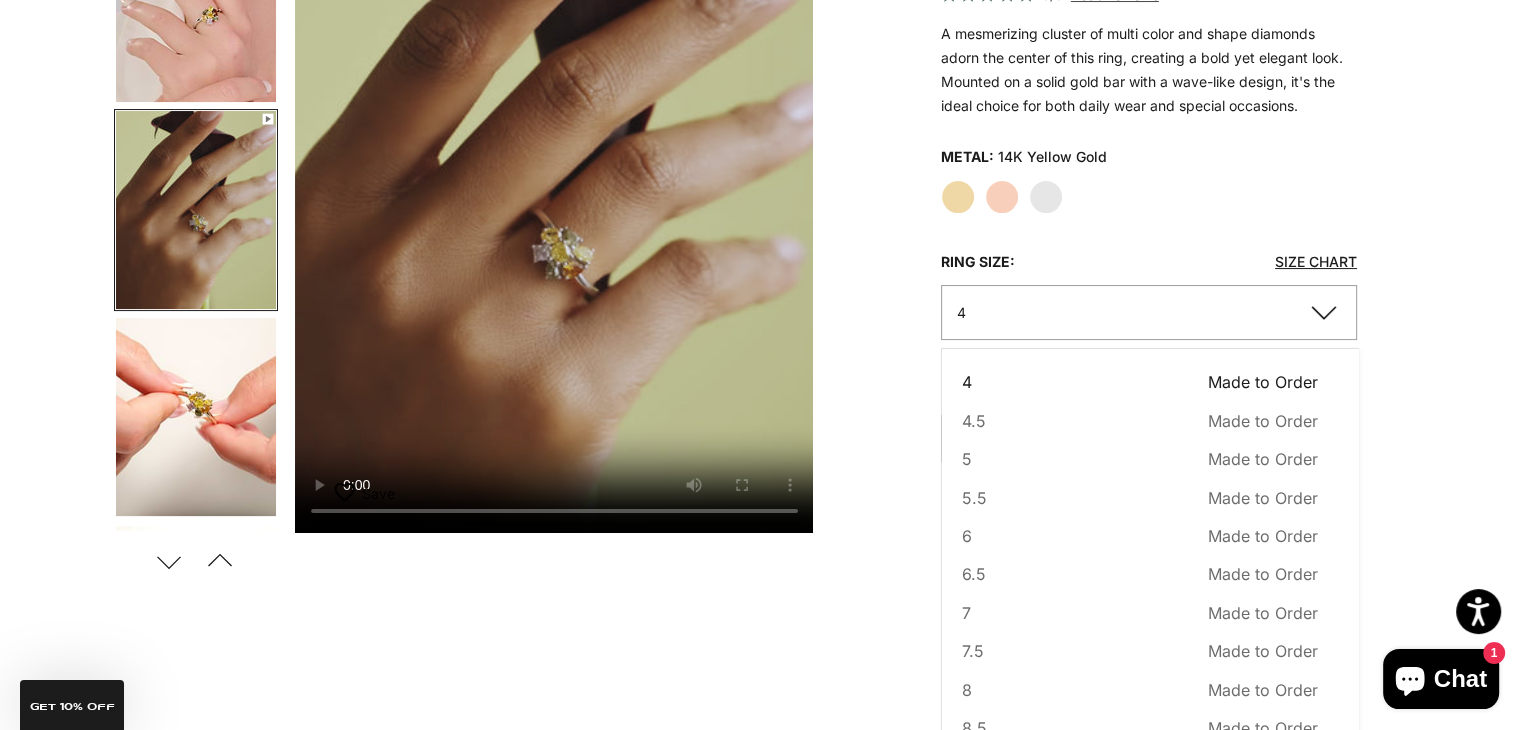 scroll, scrollTop: 310, scrollLeft: 0, axis: vertical 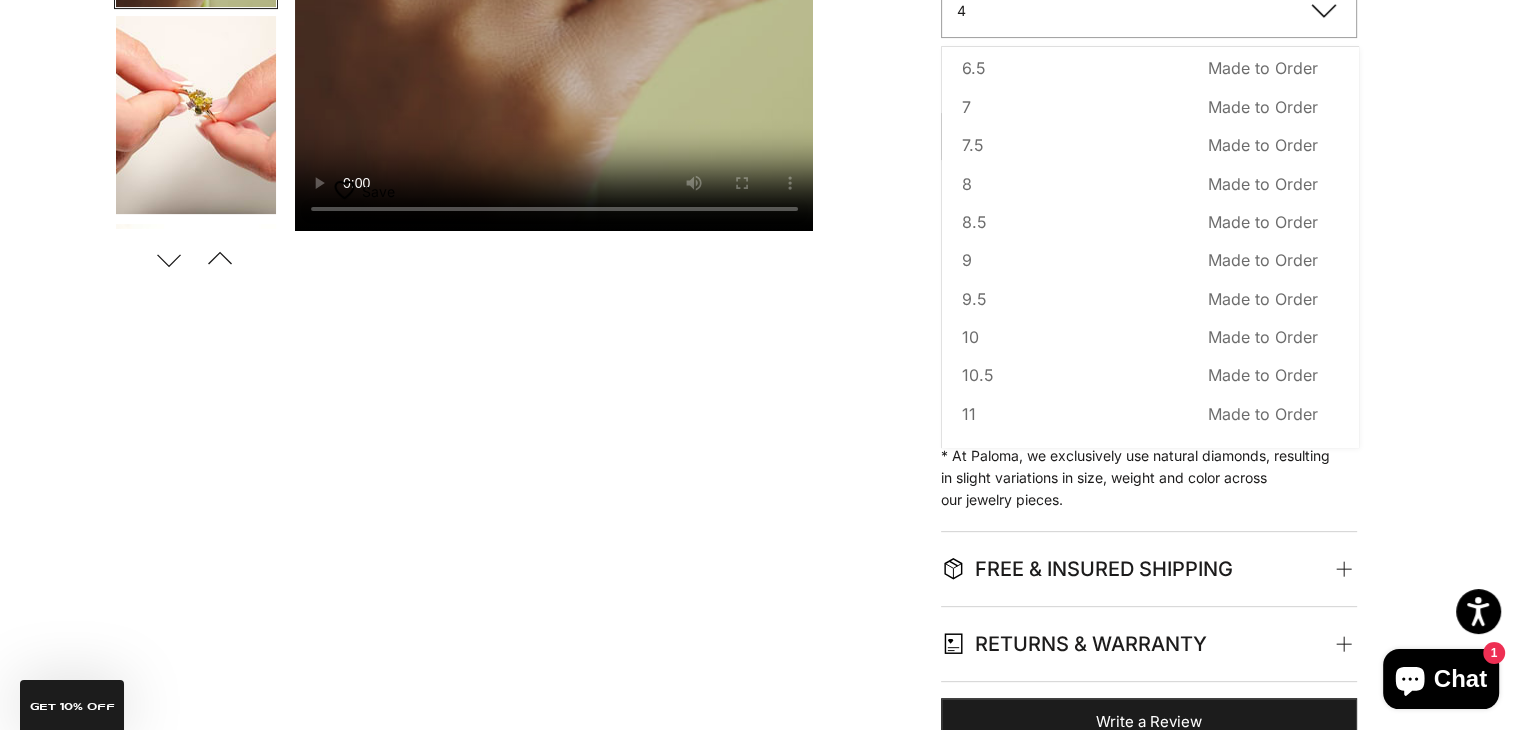 click on "Zoom picture
Save
Add to wishlist" at bounding box center [760, 167] 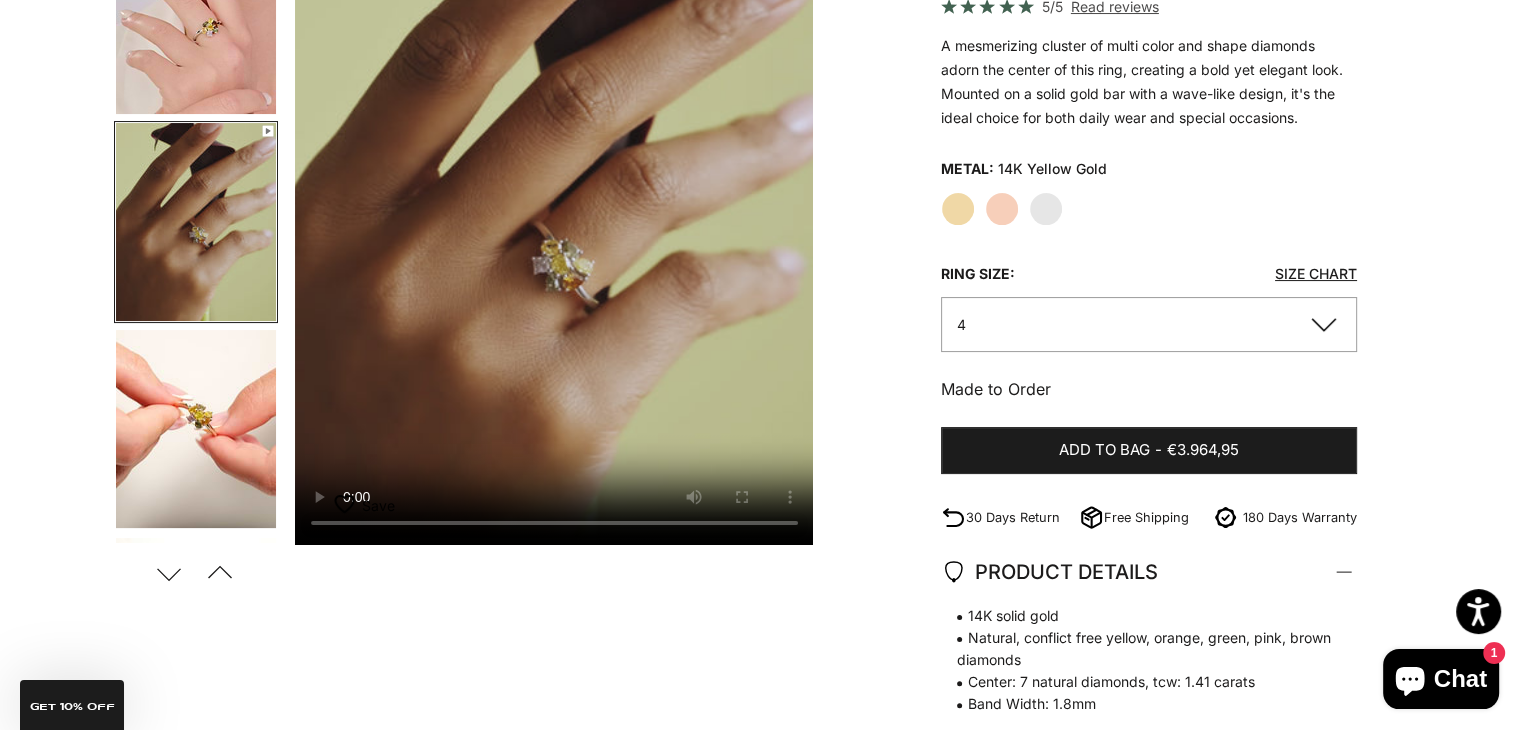 scroll, scrollTop: 292, scrollLeft: 0, axis: vertical 